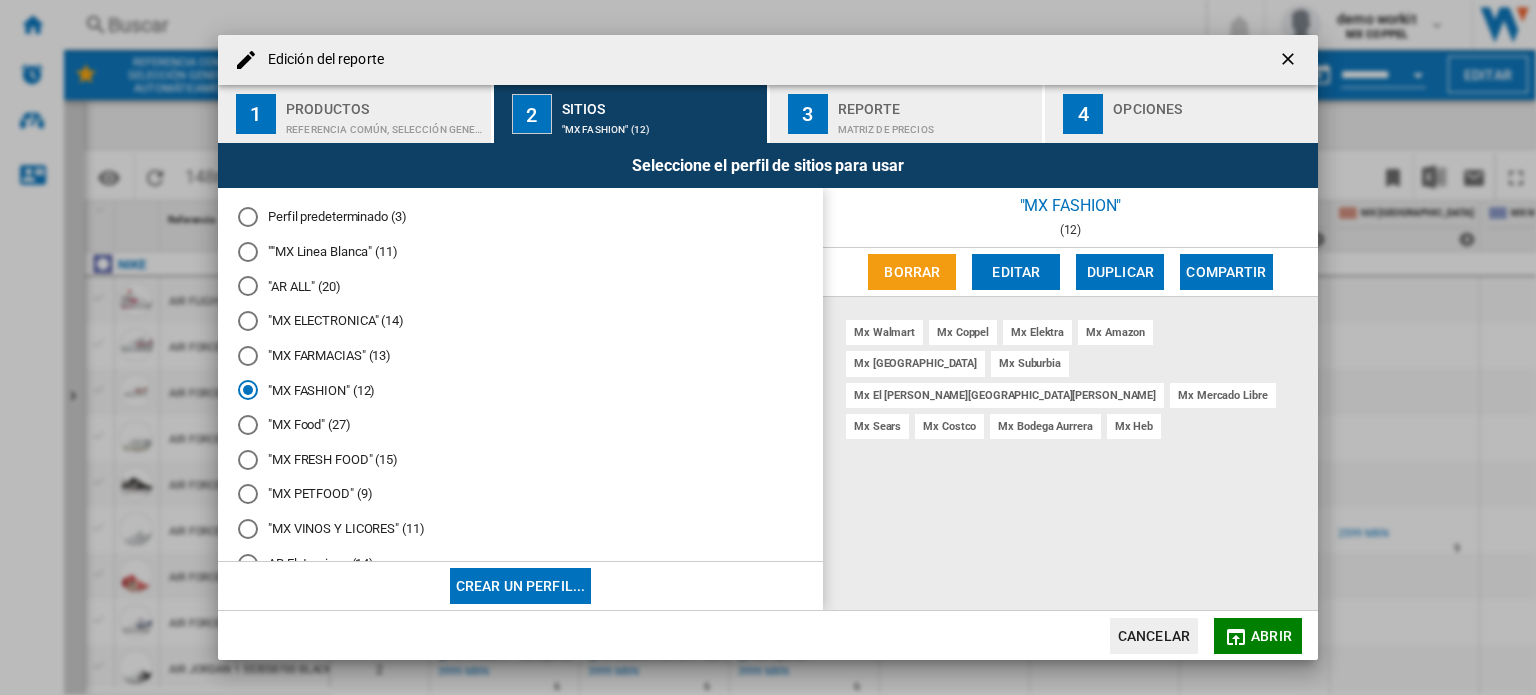 scroll, scrollTop: 0, scrollLeft: 0, axis: both 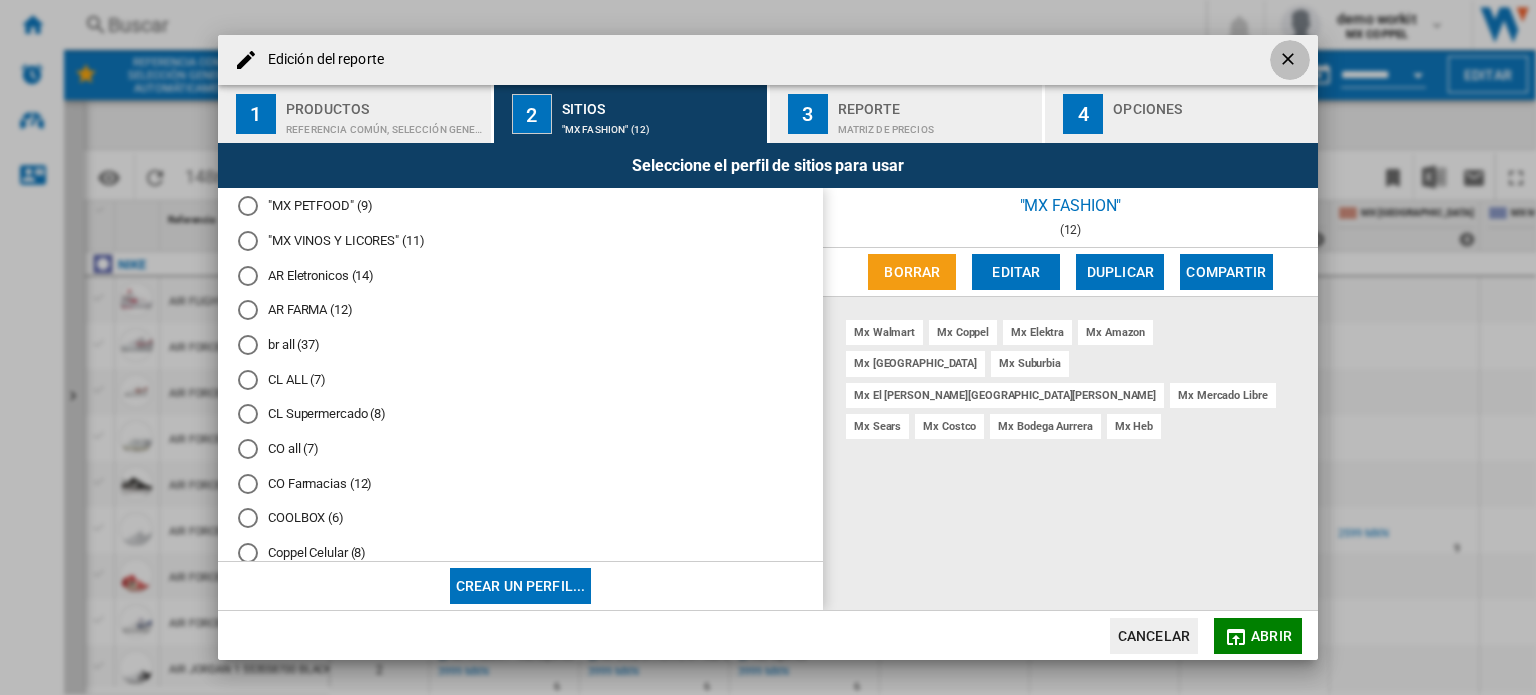 click at bounding box center (1290, 60) 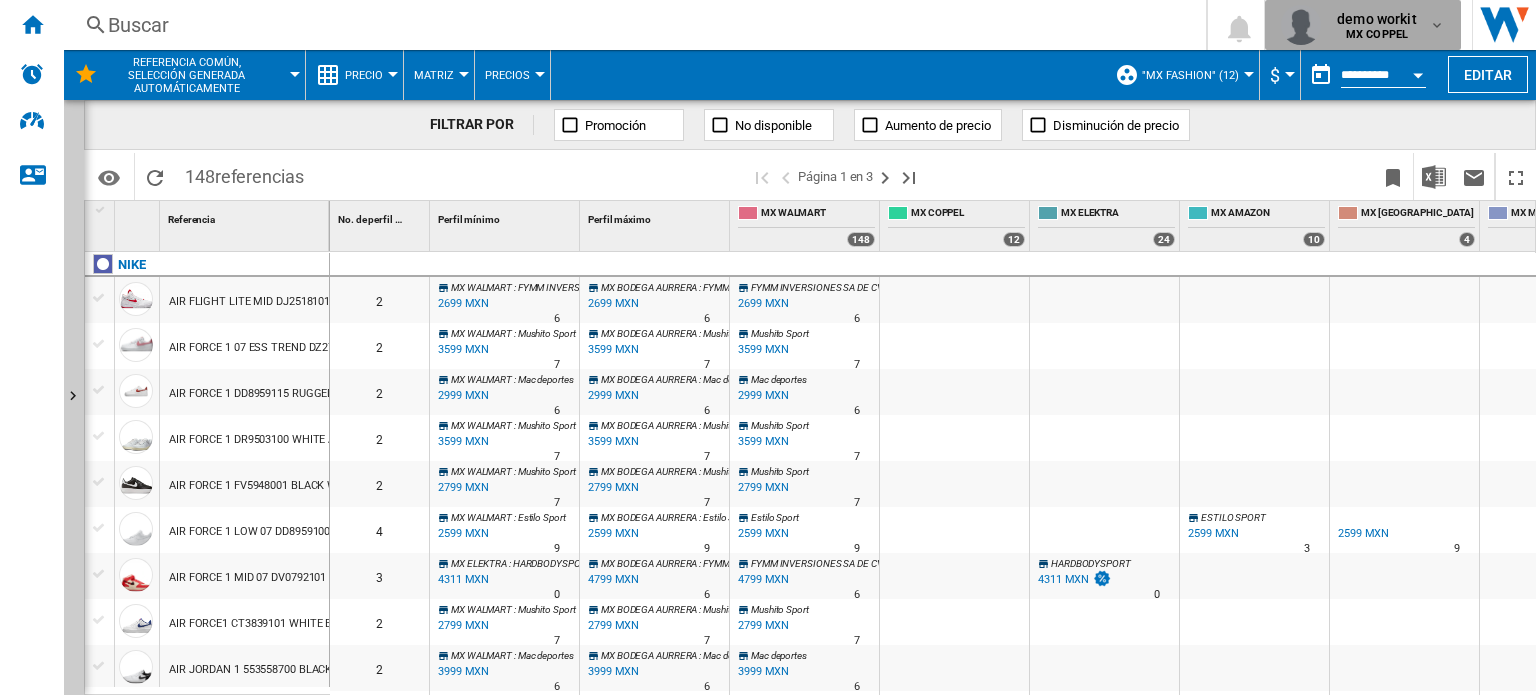 click on "demo
workit" at bounding box center (1377, 19) 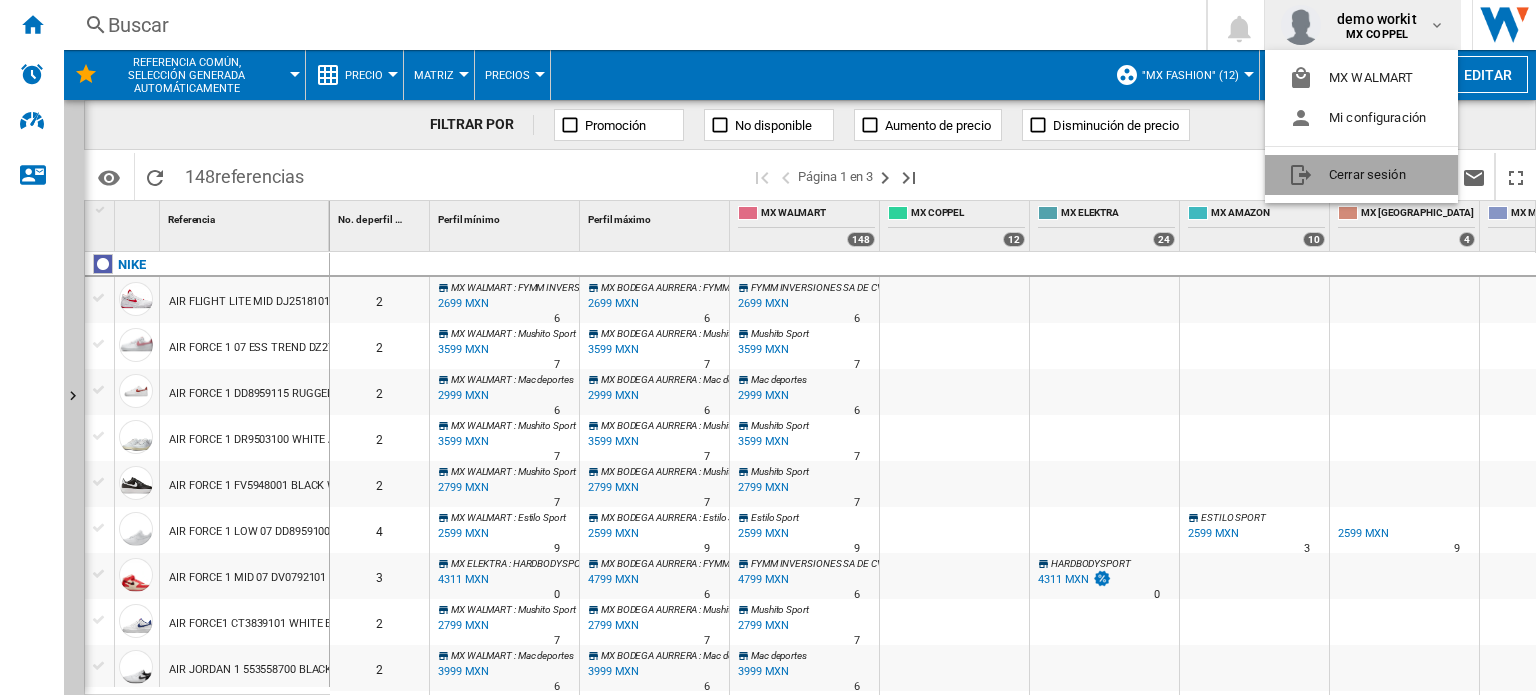 click on "Cerrar sesión" 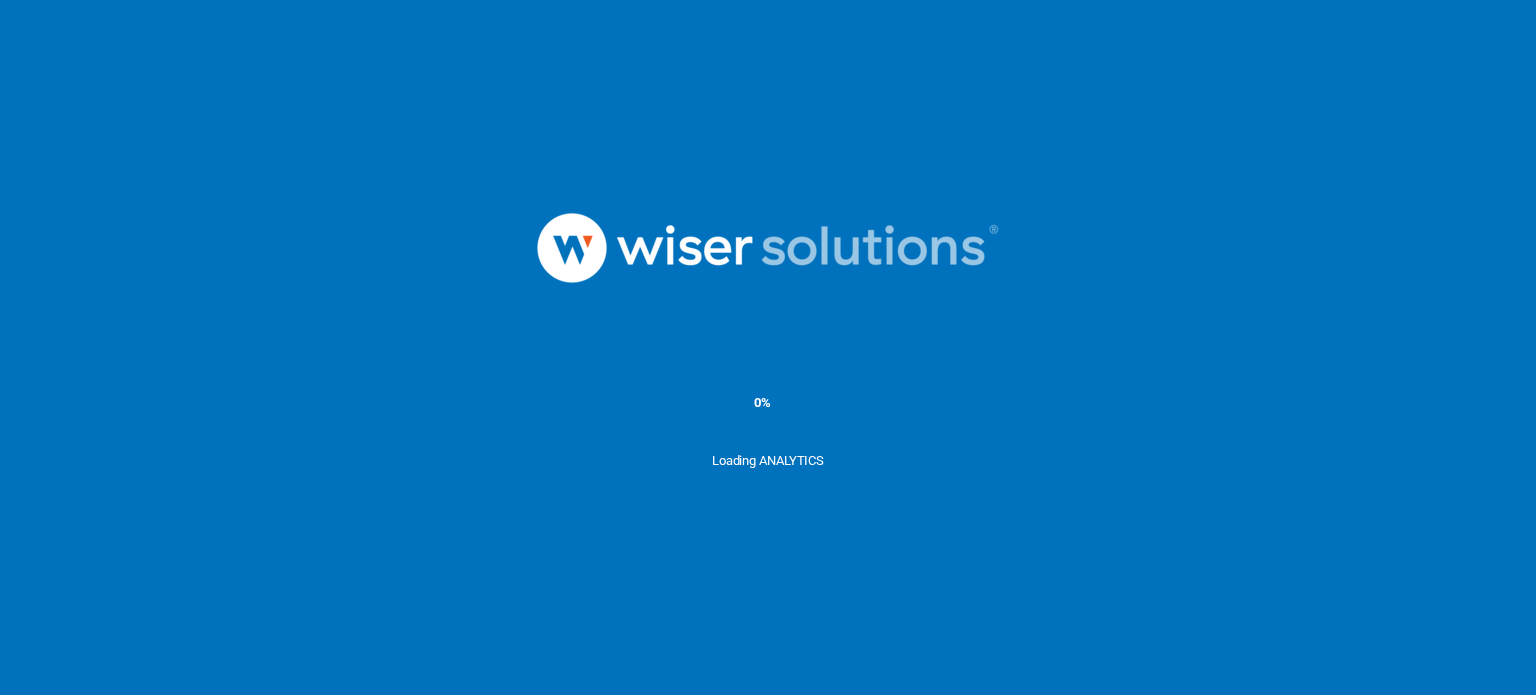 scroll, scrollTop: 0, scrollLeft: 0, axis: both 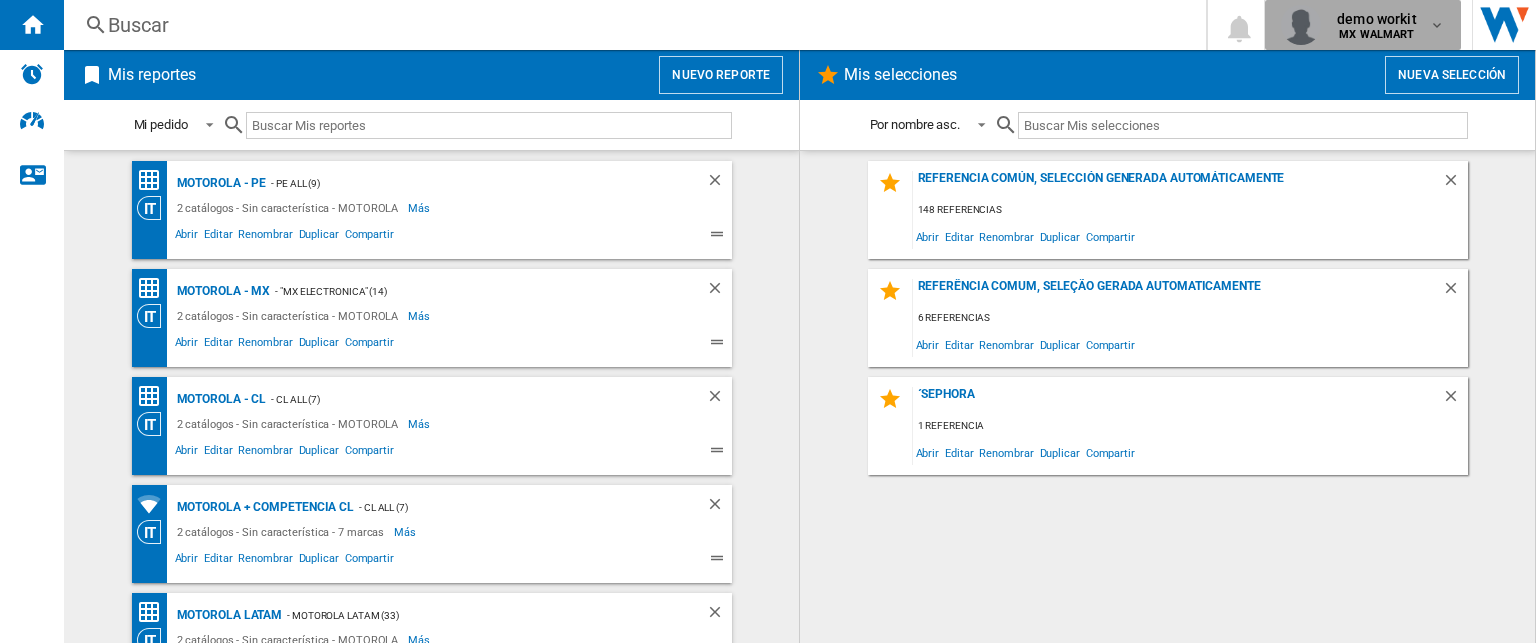 click on "demo
workit
MX WALMART" at bounding box center [1379, 25] 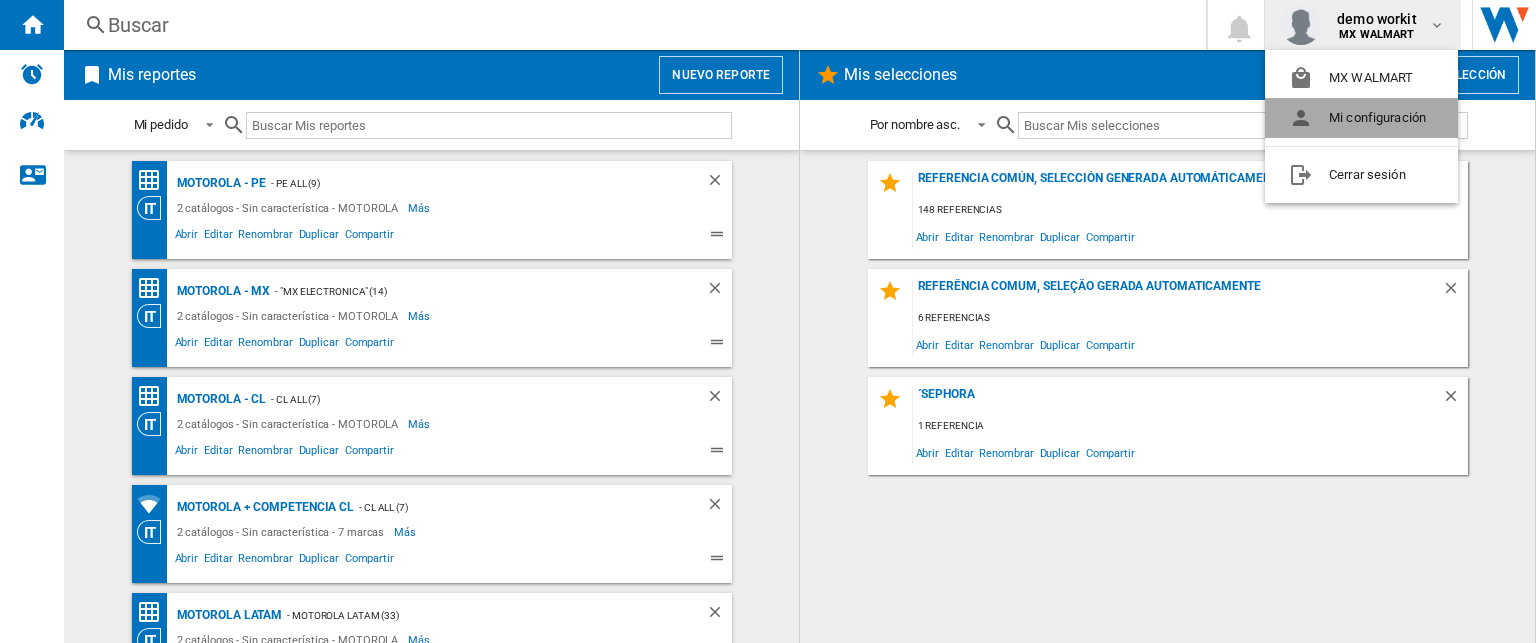 click on "Mi configuración" at bounding box center [1361, 118] 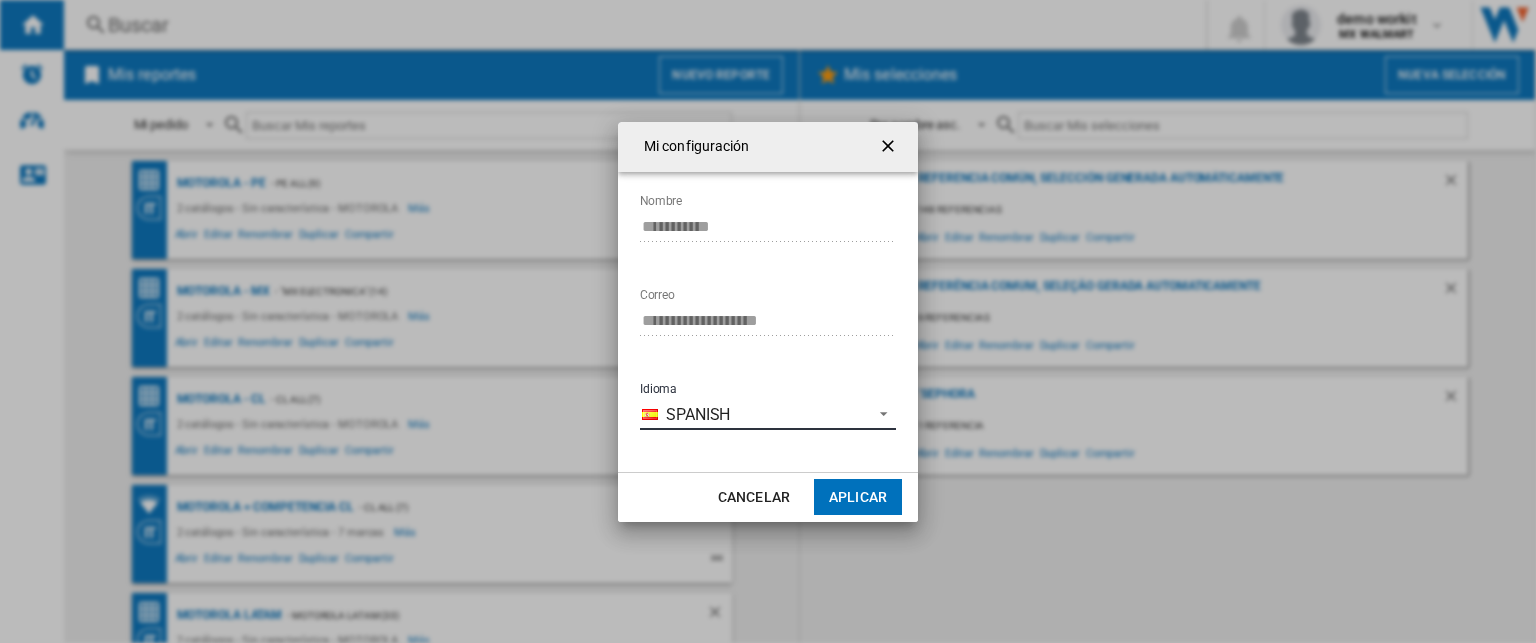 click on "Spanish" at bounding box center (764, 415) 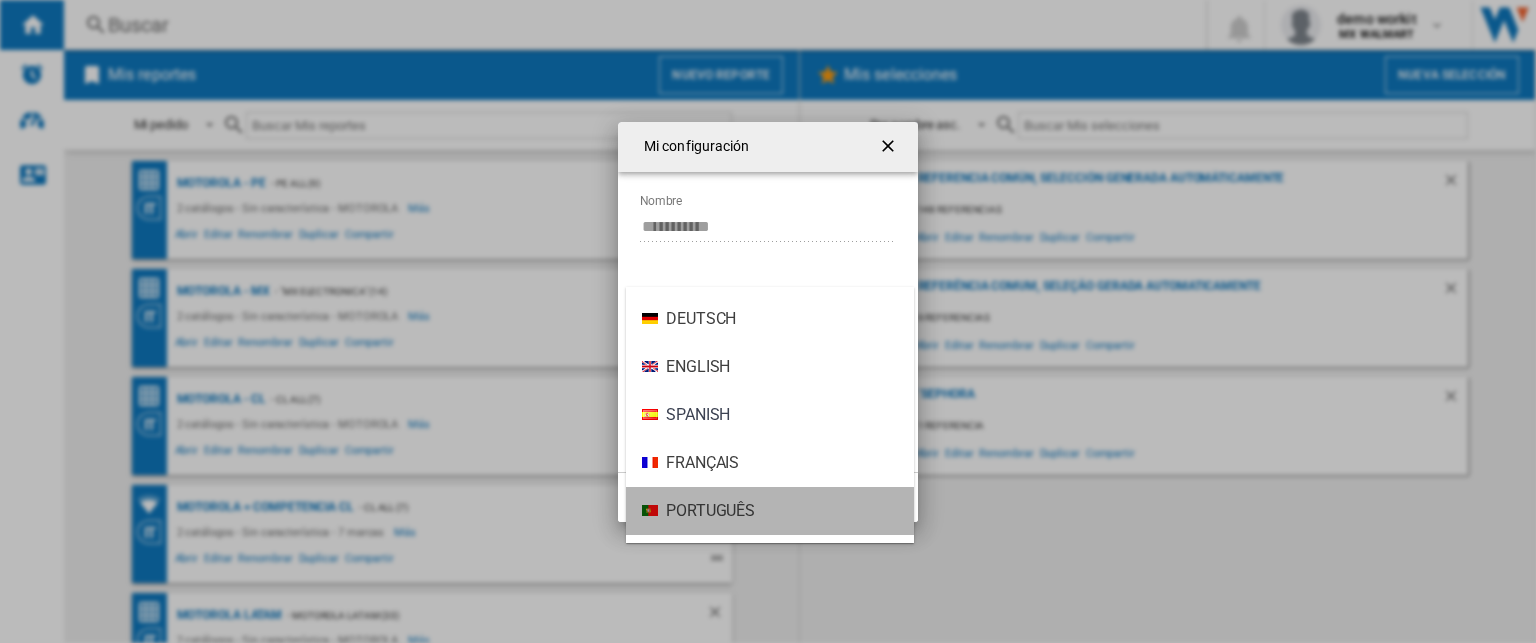 click on "Português" at bounding box center [710, 511] 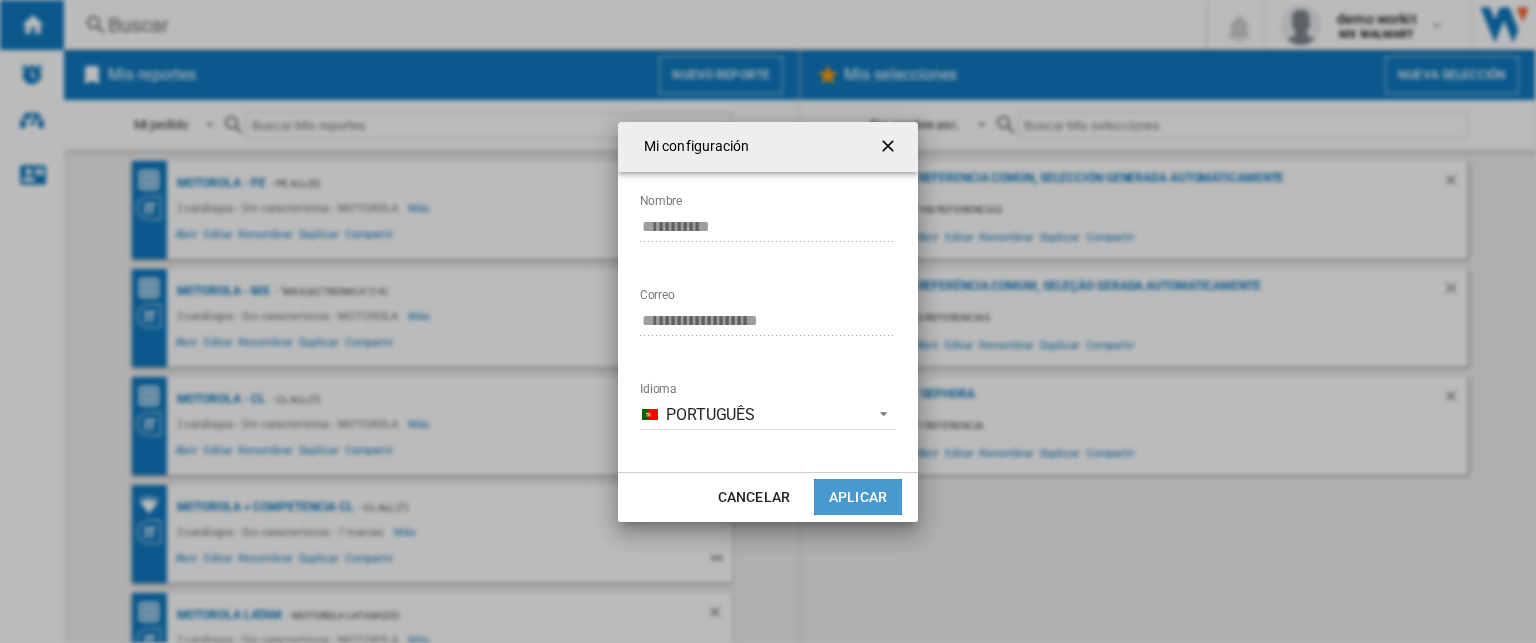 click on "Aplicar" 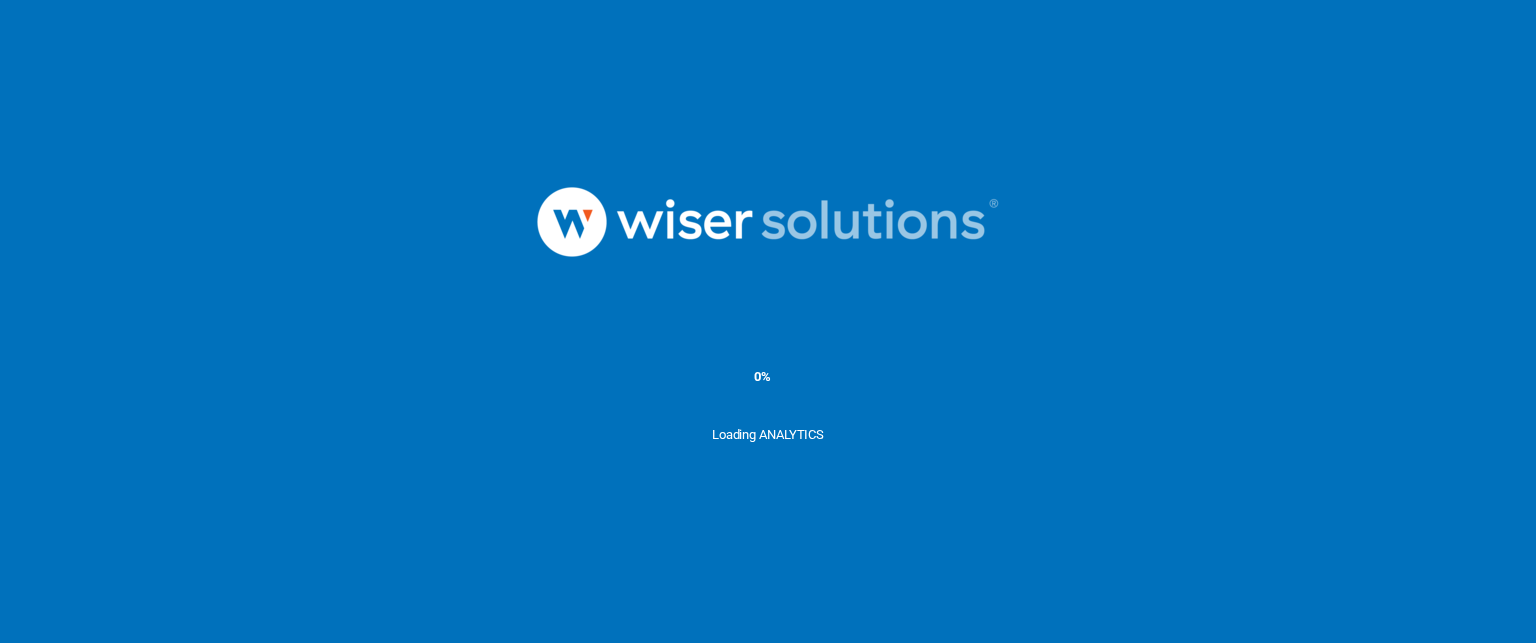 scroll, scrollTop: 0, scrollLeft: 0, axis: both 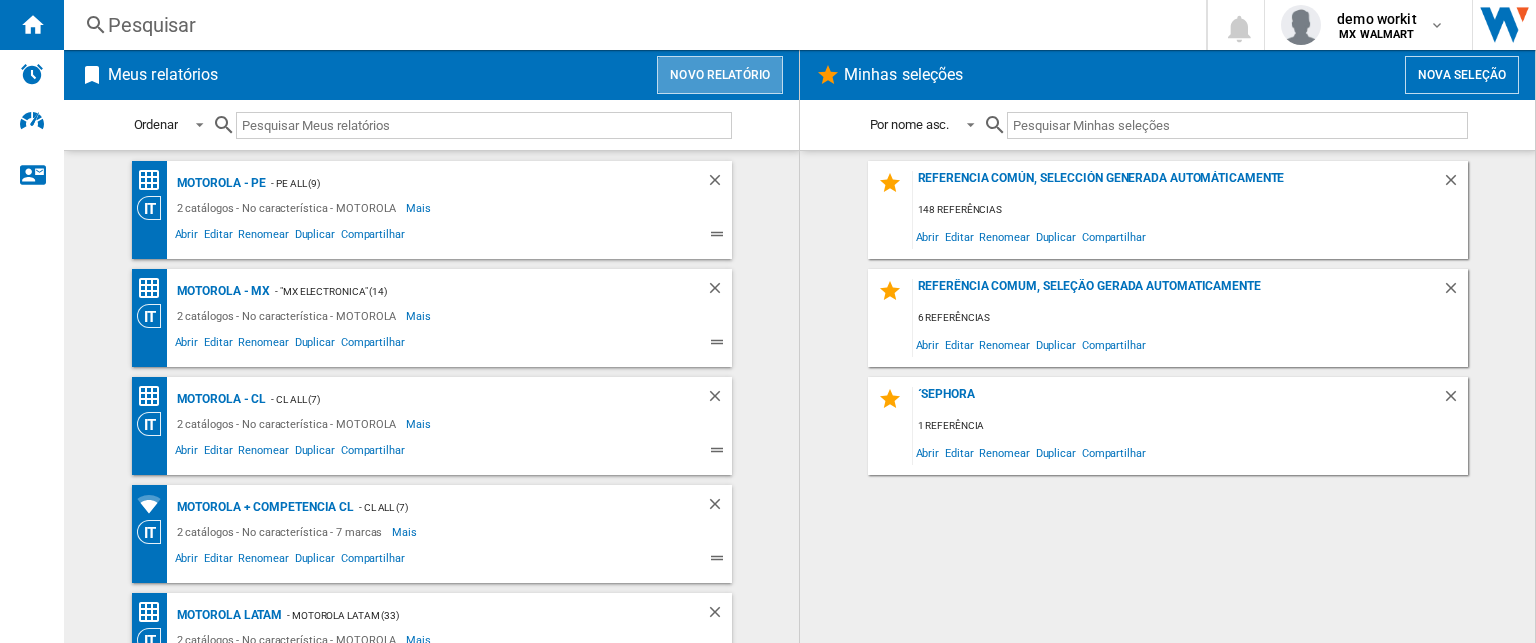 click on "Novo relatório" at bounding box center [720, 75] 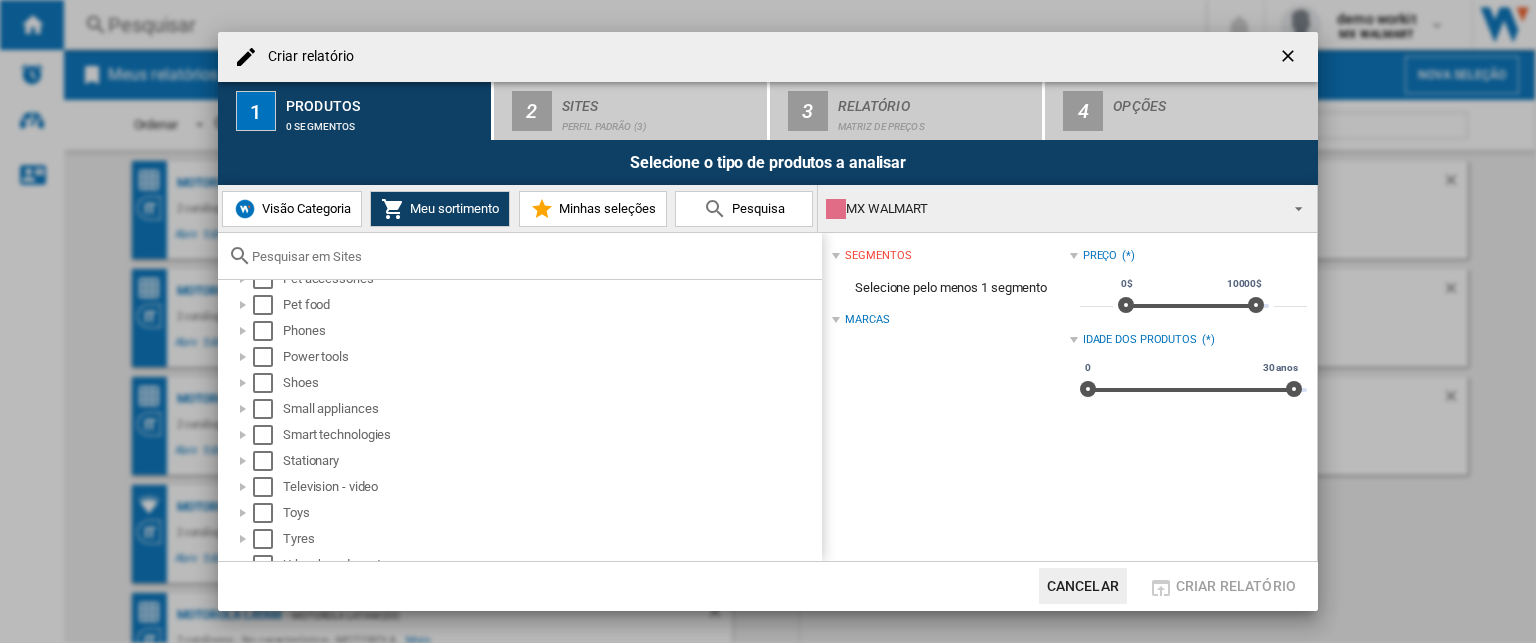 scroll, scrollTop: 1074, scrollLeft: 0, axis: vertical 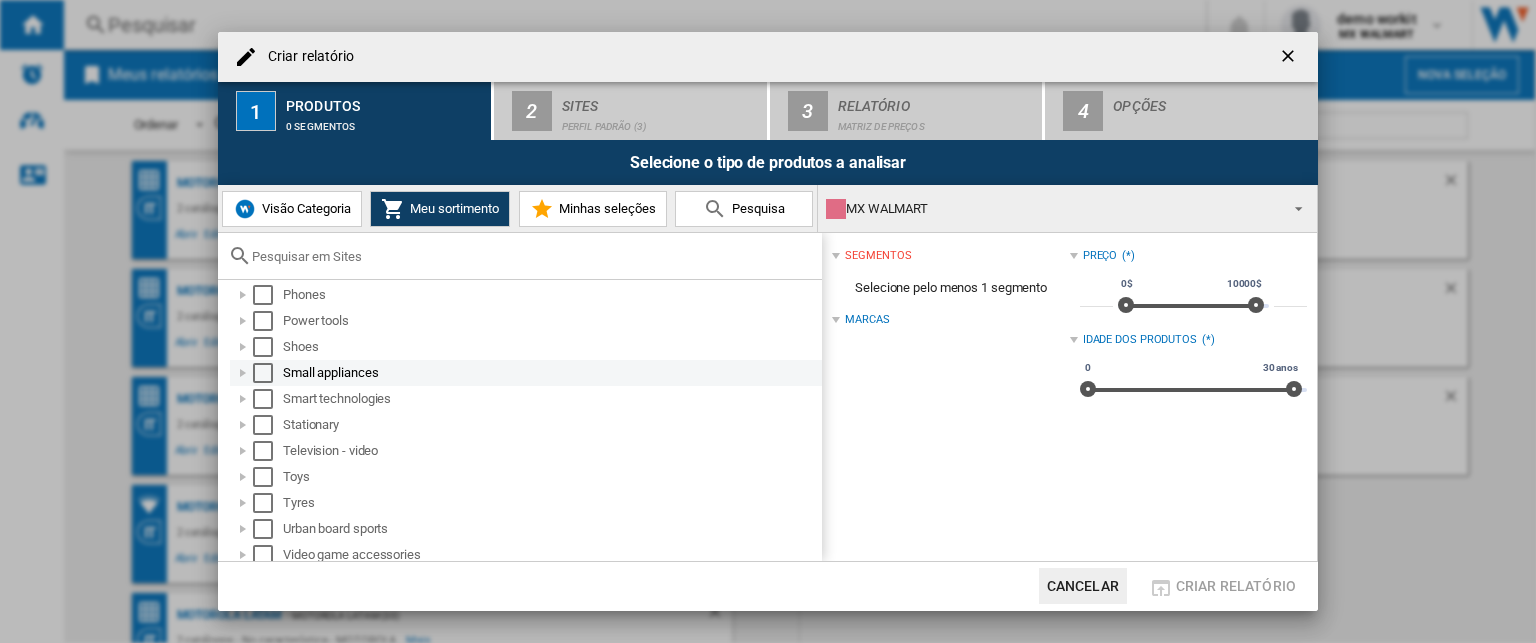 click at bounding box center (243, 373) 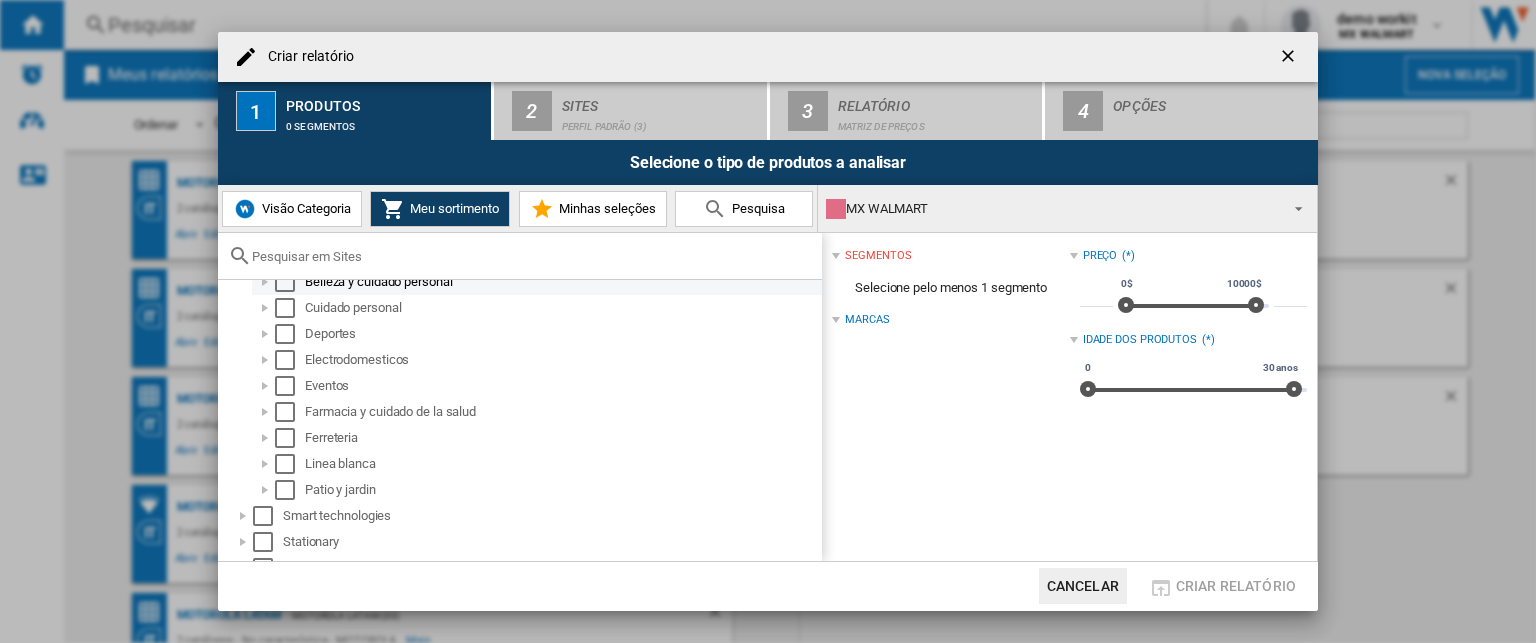 scroll, scrollTop: 1252, scrollLeft: 0, axis: vertical 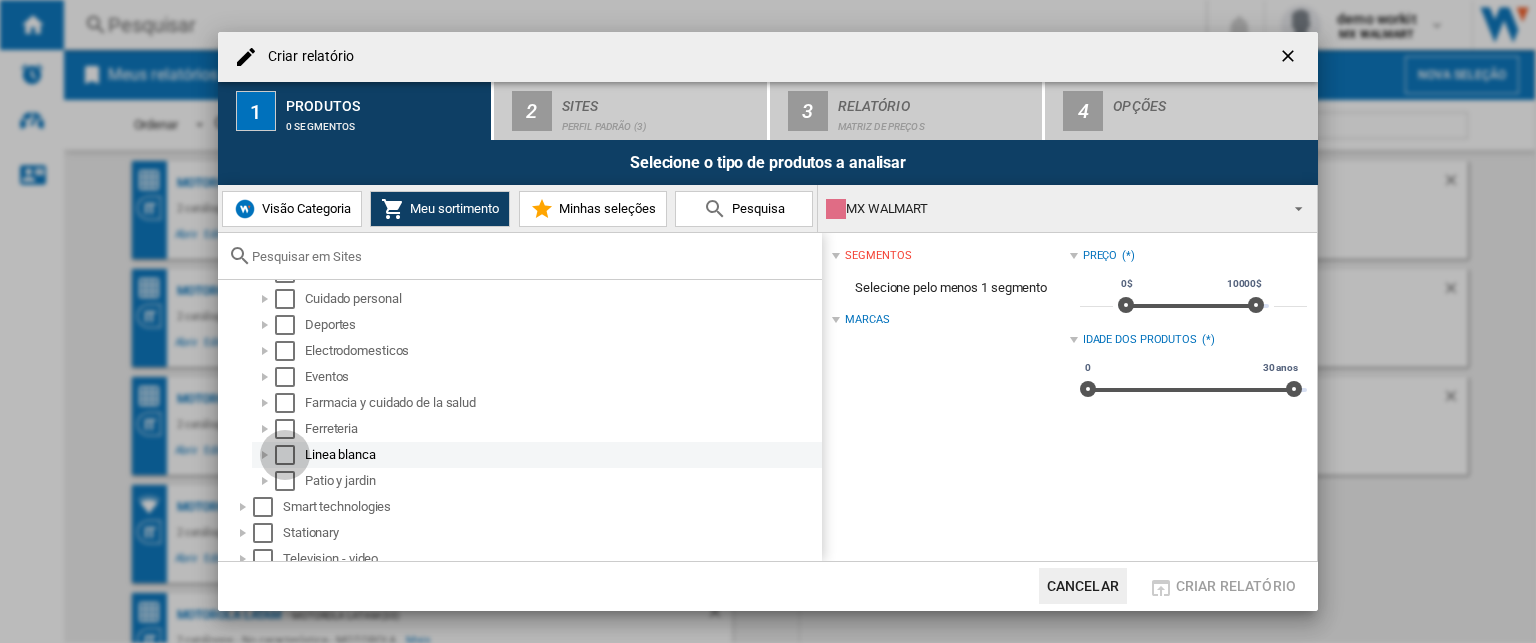 click at bounding box center (285, 455) 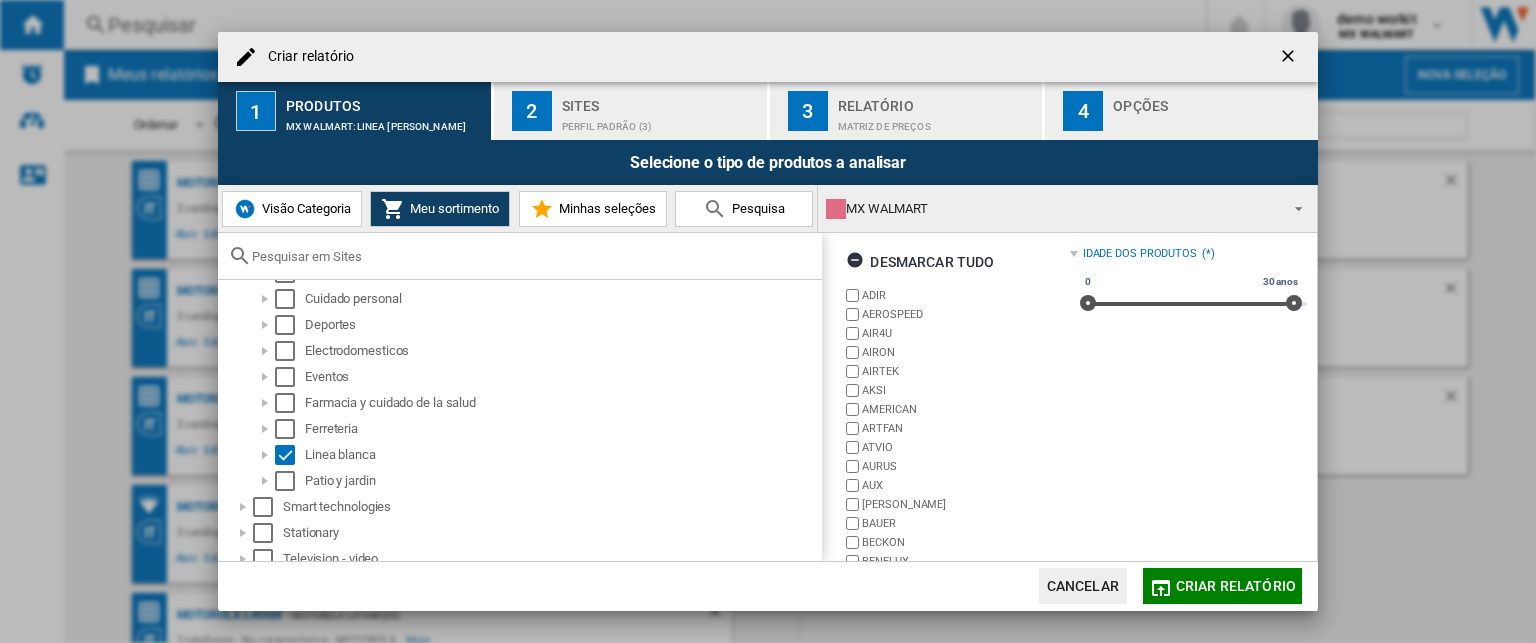 scroll, scrollTop: 139, scrollLeft: 0, axis: vertical 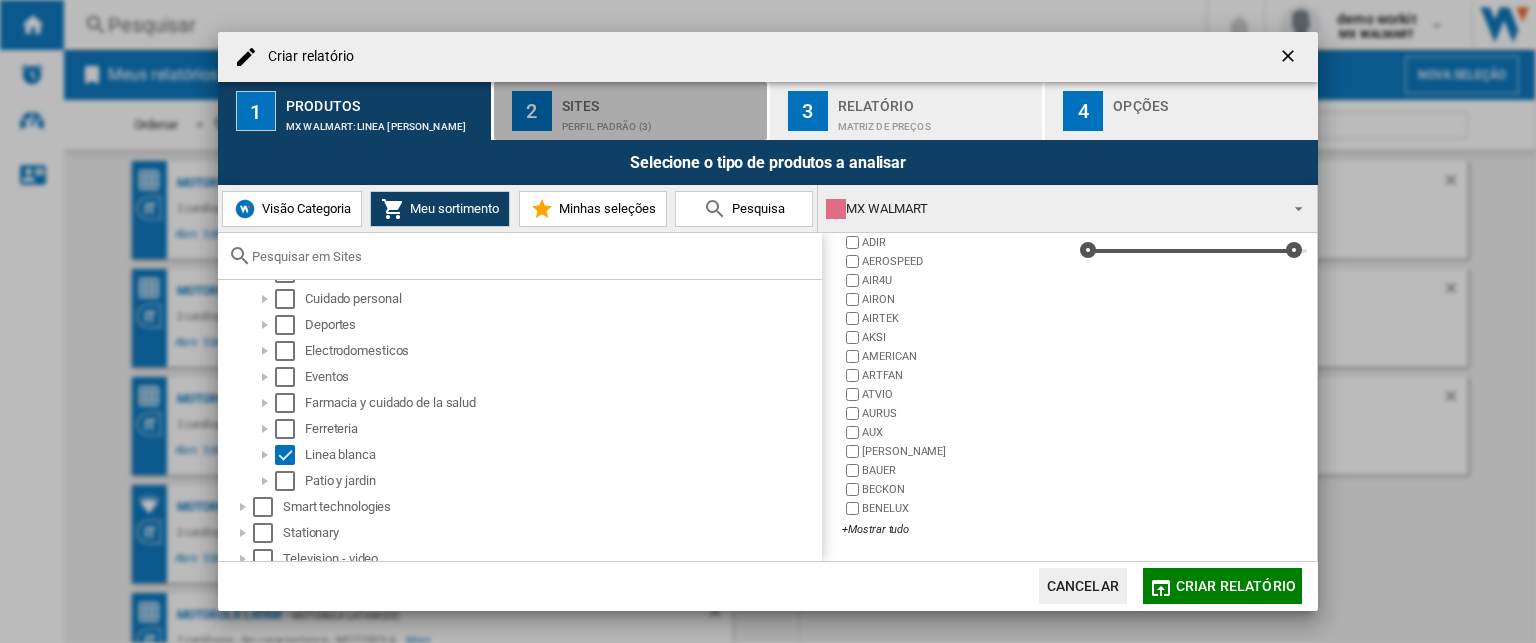 click on "Sites" at bounding box center (660, 100) 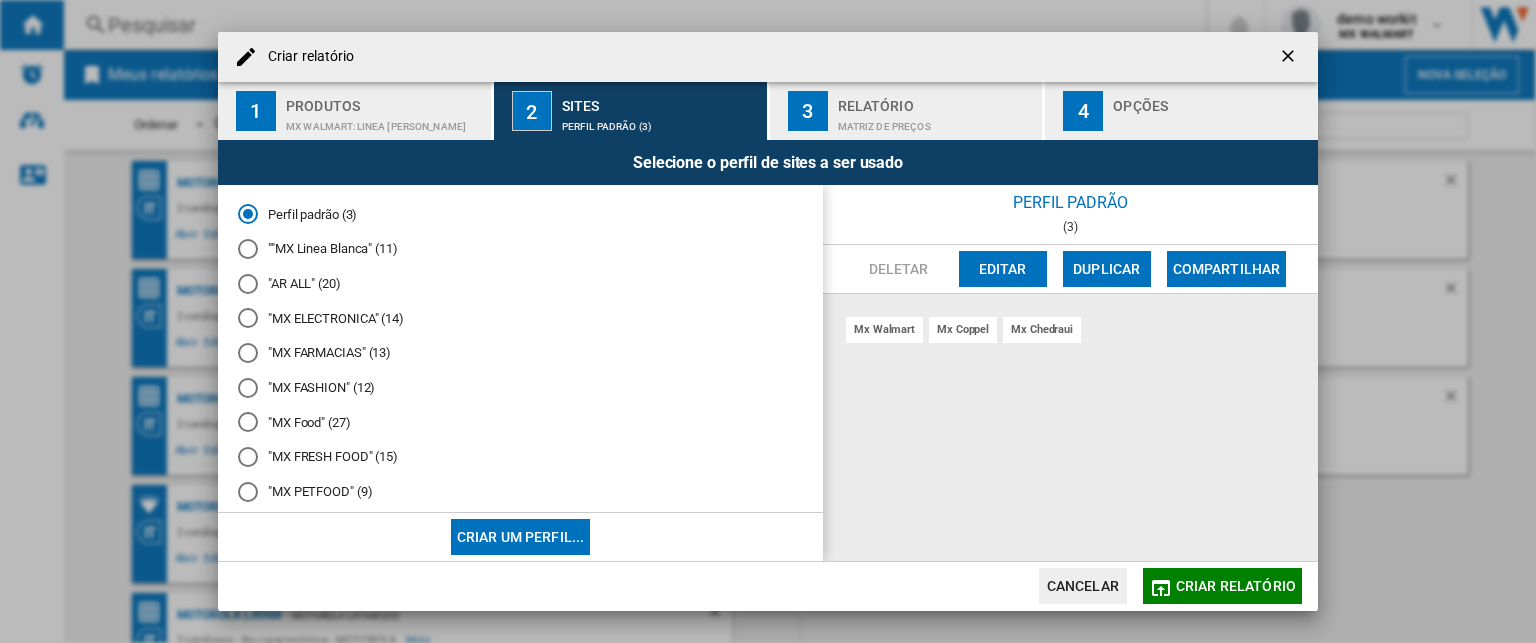 click on ""MX ELECTRONICA" (14)" at bounding box center (520, 318) 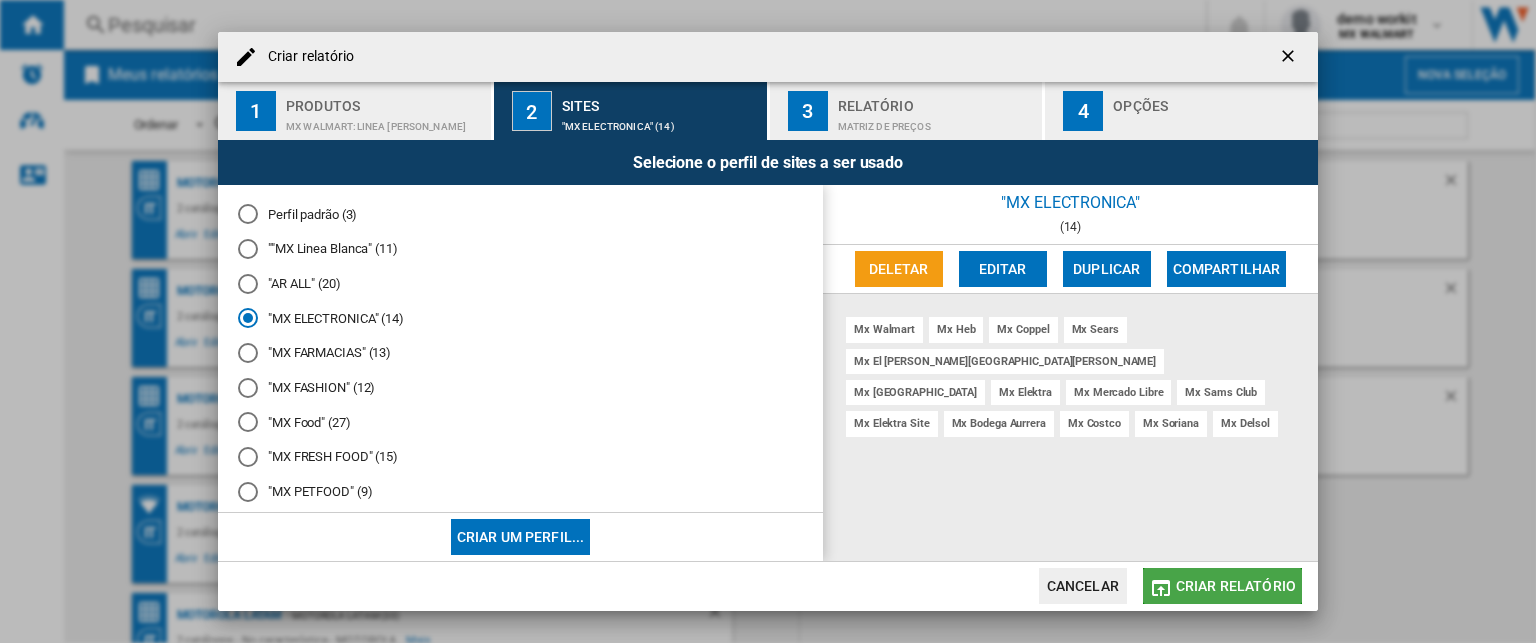 click on "Criar relatório" 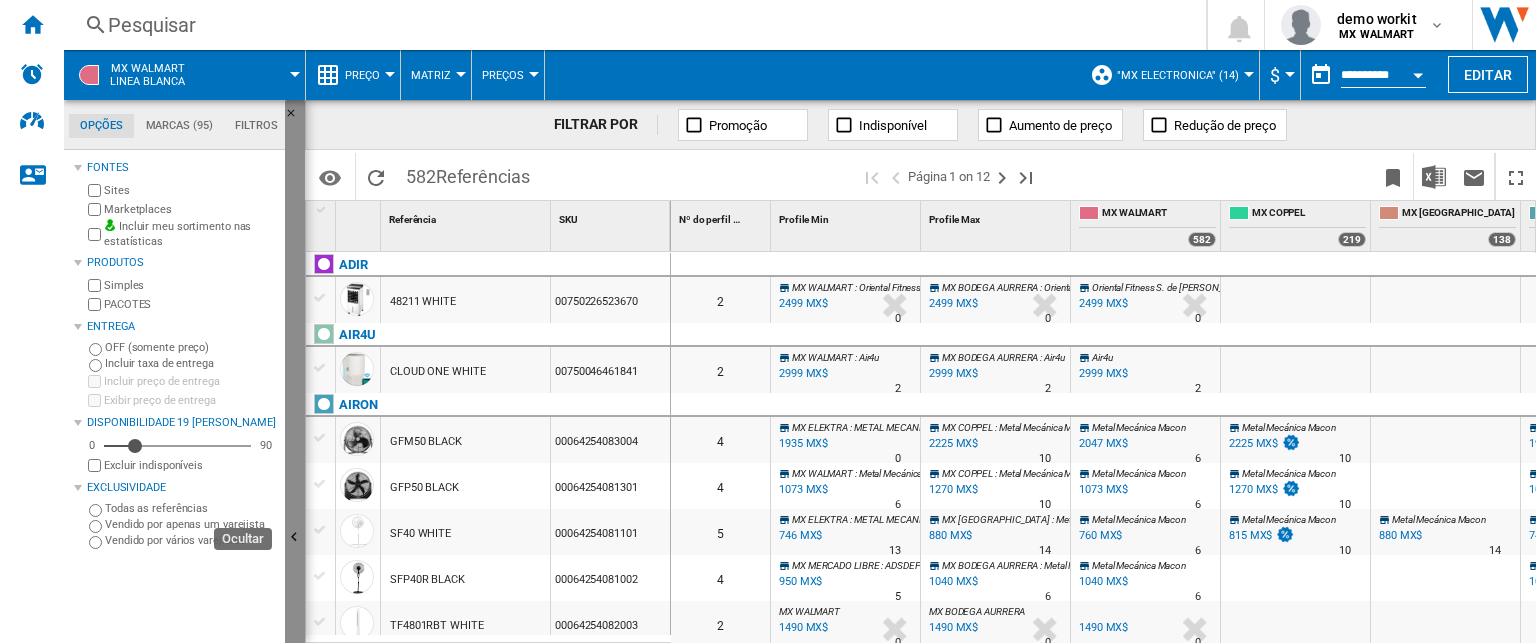 click at bounding box center [295, 538] 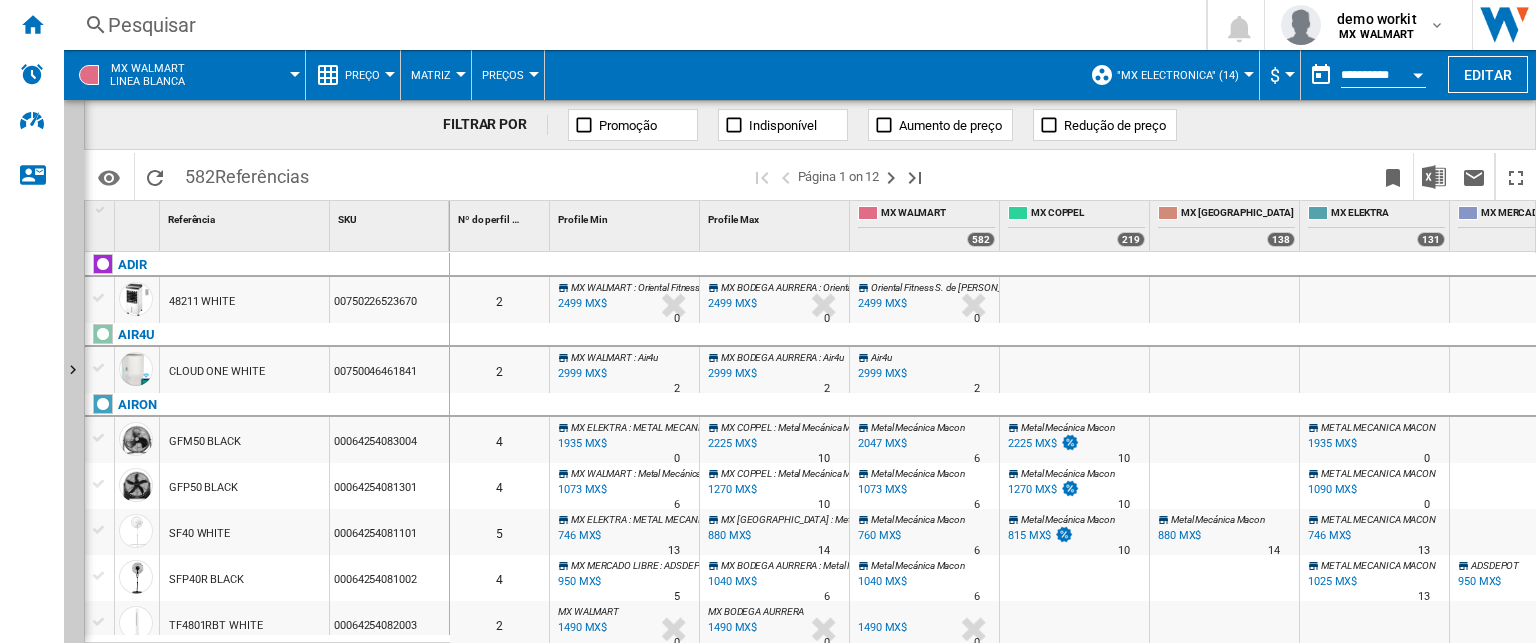 scroll, scrollTop: 0, scrollLeft: 206, axis: horizontal 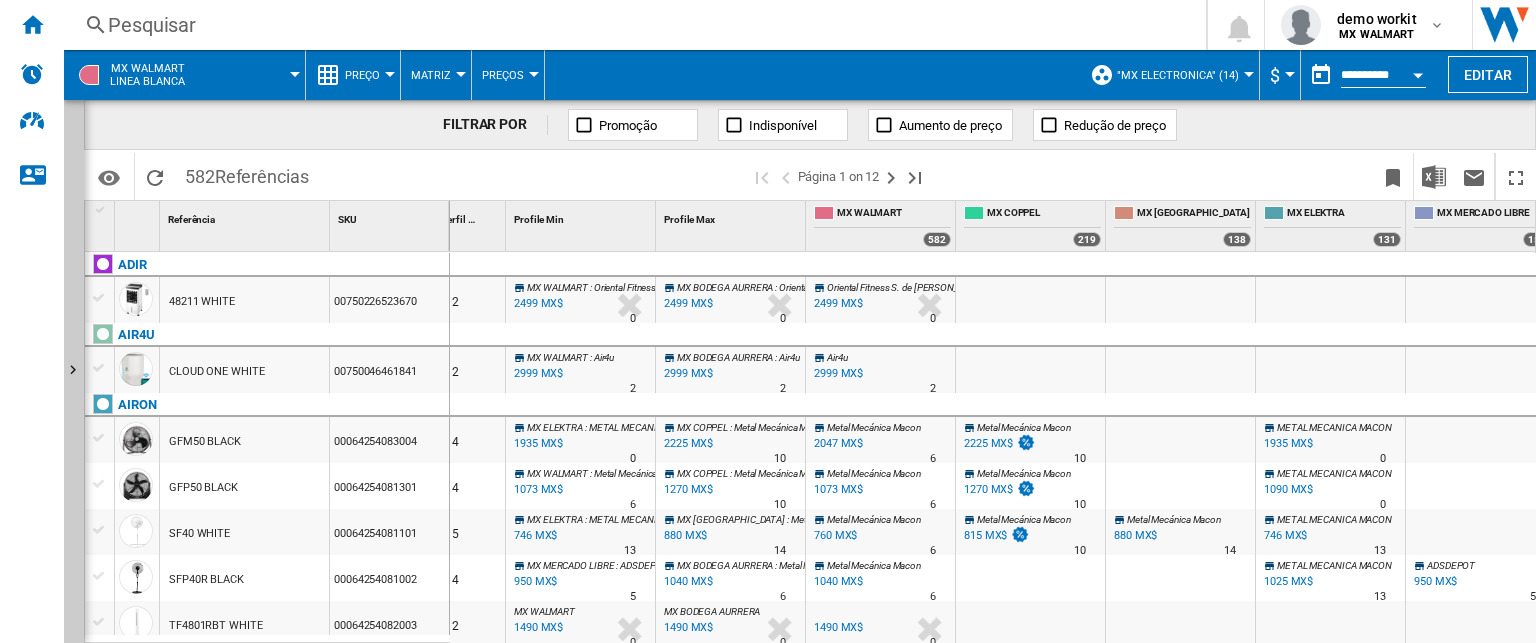 click on "Preço" at bounding box center [367, 75] 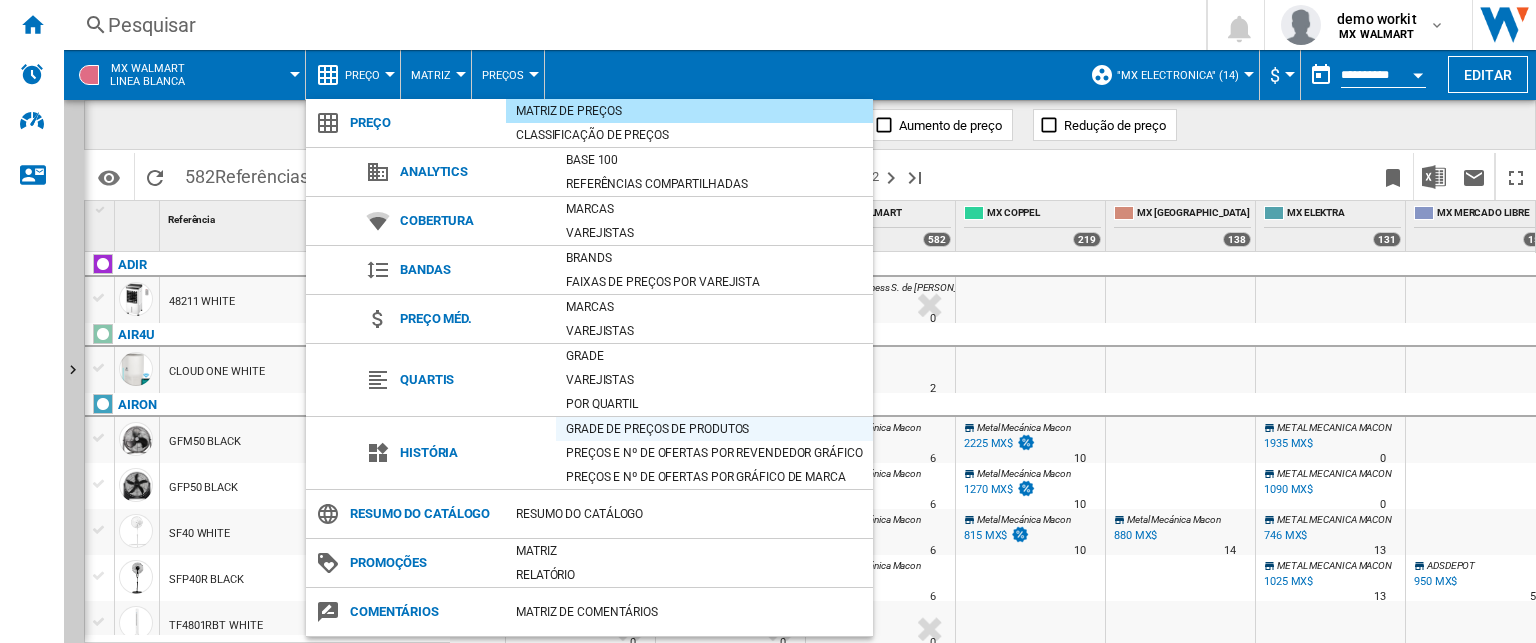click on "Grade de preços de produtos" at bounding box center [714, 429] 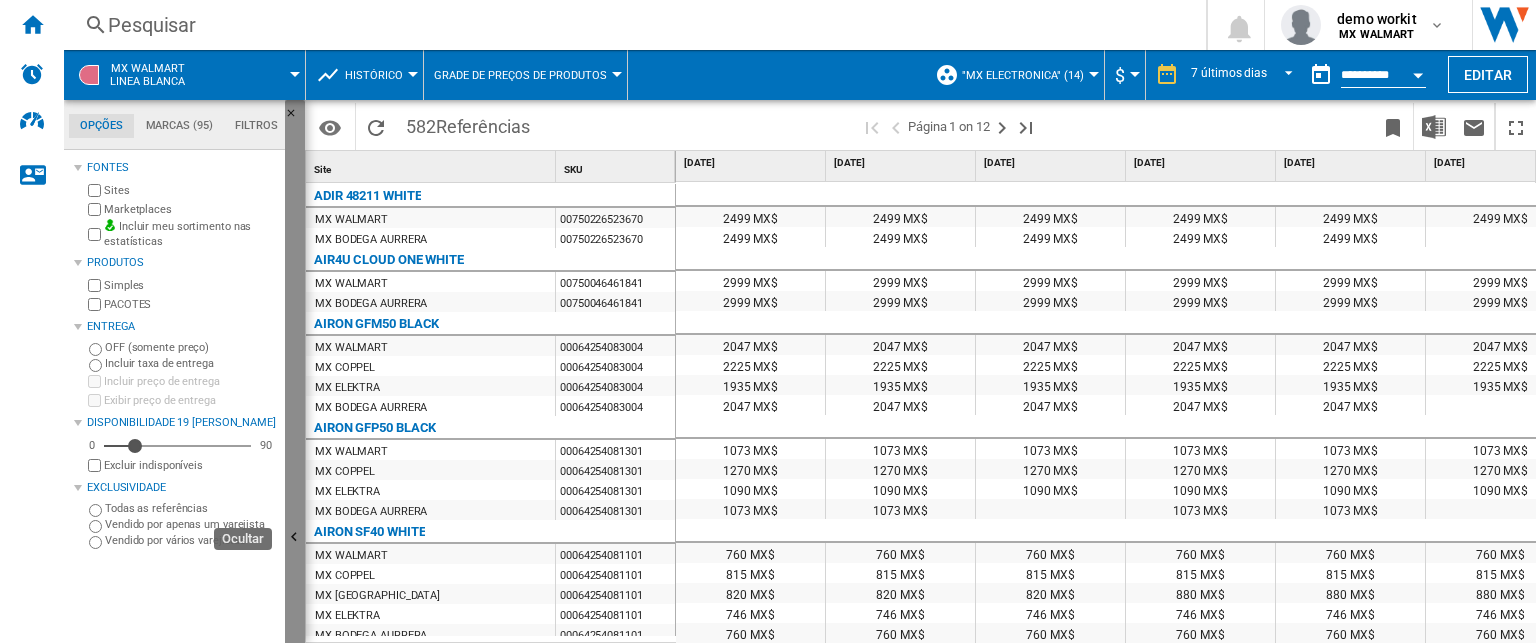 click at bounding box center [295, 538] 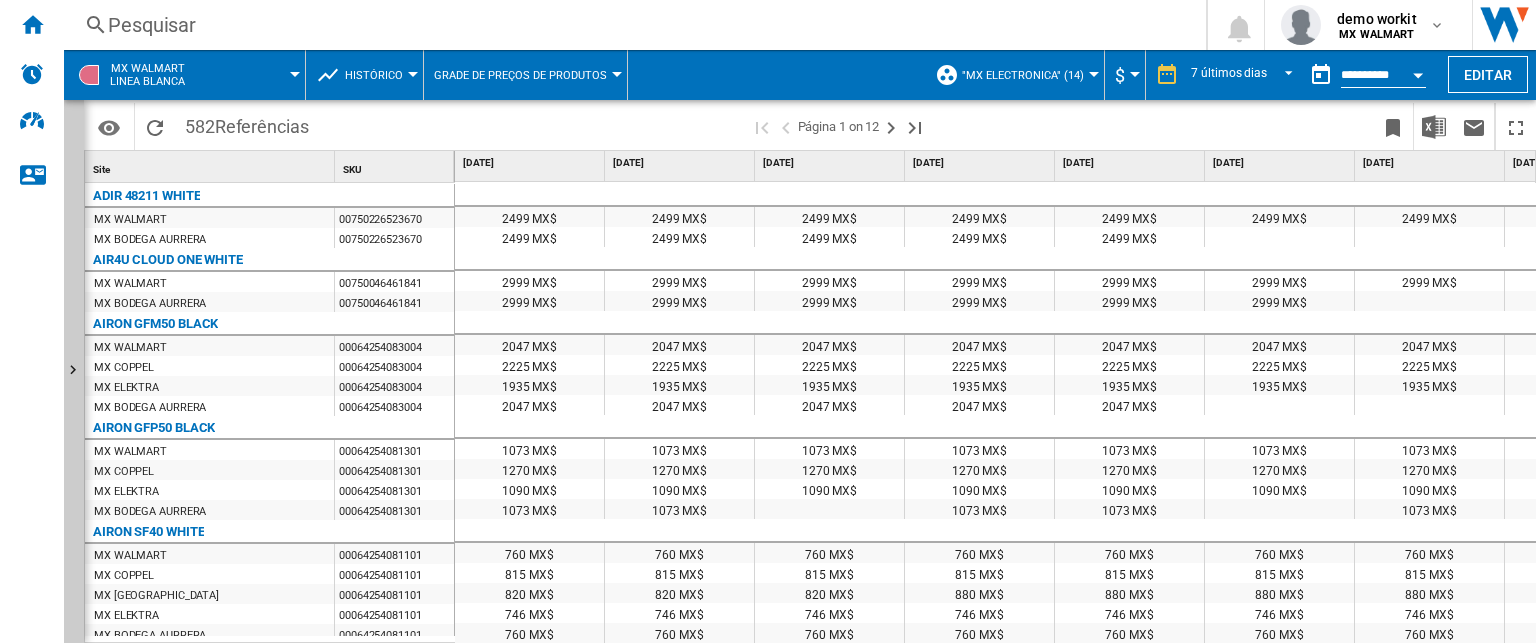 click on "Grade de preços de produtos" at bounding box center (525, 75) 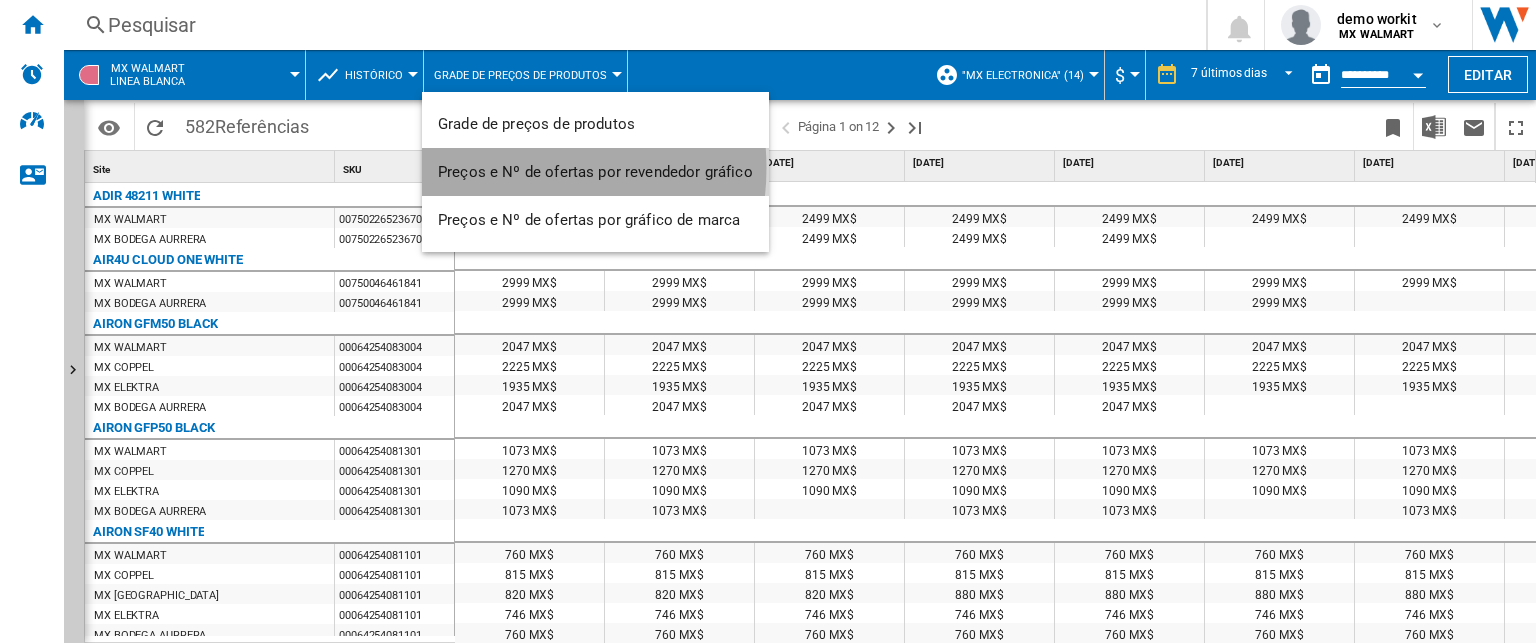 click on "Preços e Nº de ofertas por revendedor gráfico" at bounding box center [595, 172] 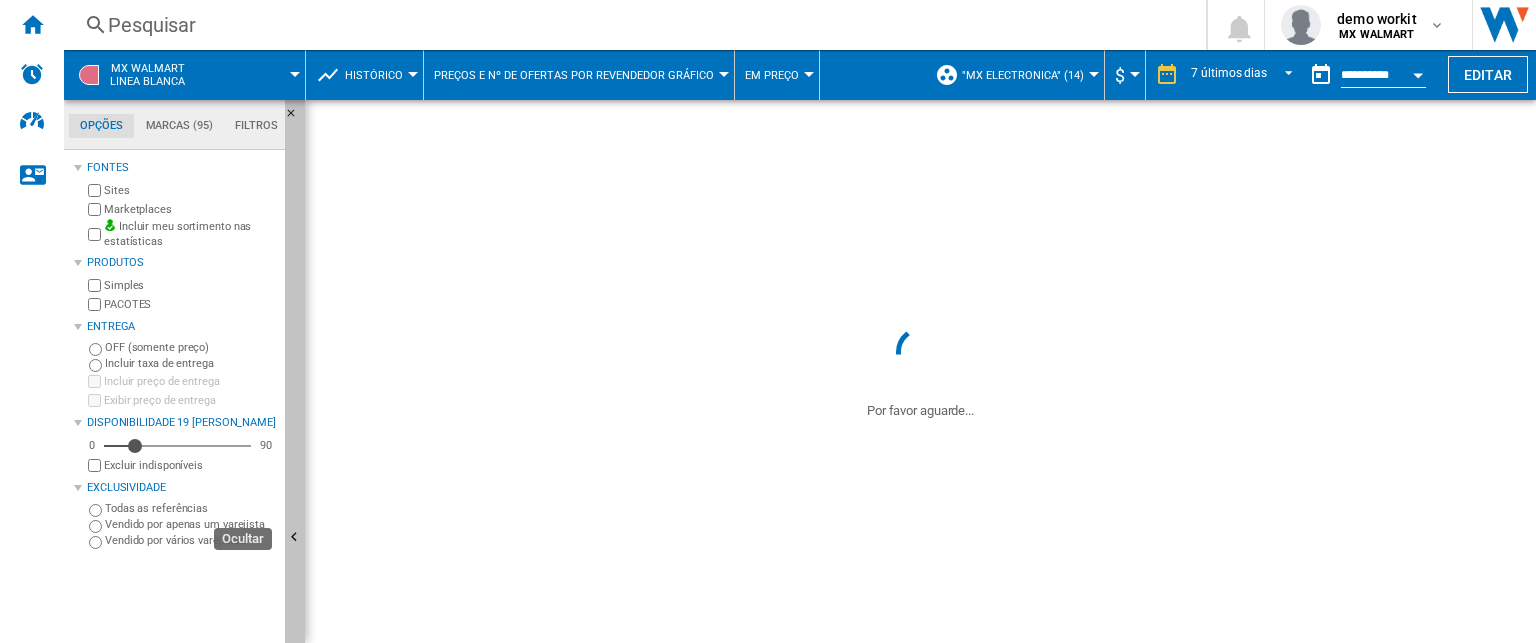 click at bounding box center (295, 538) 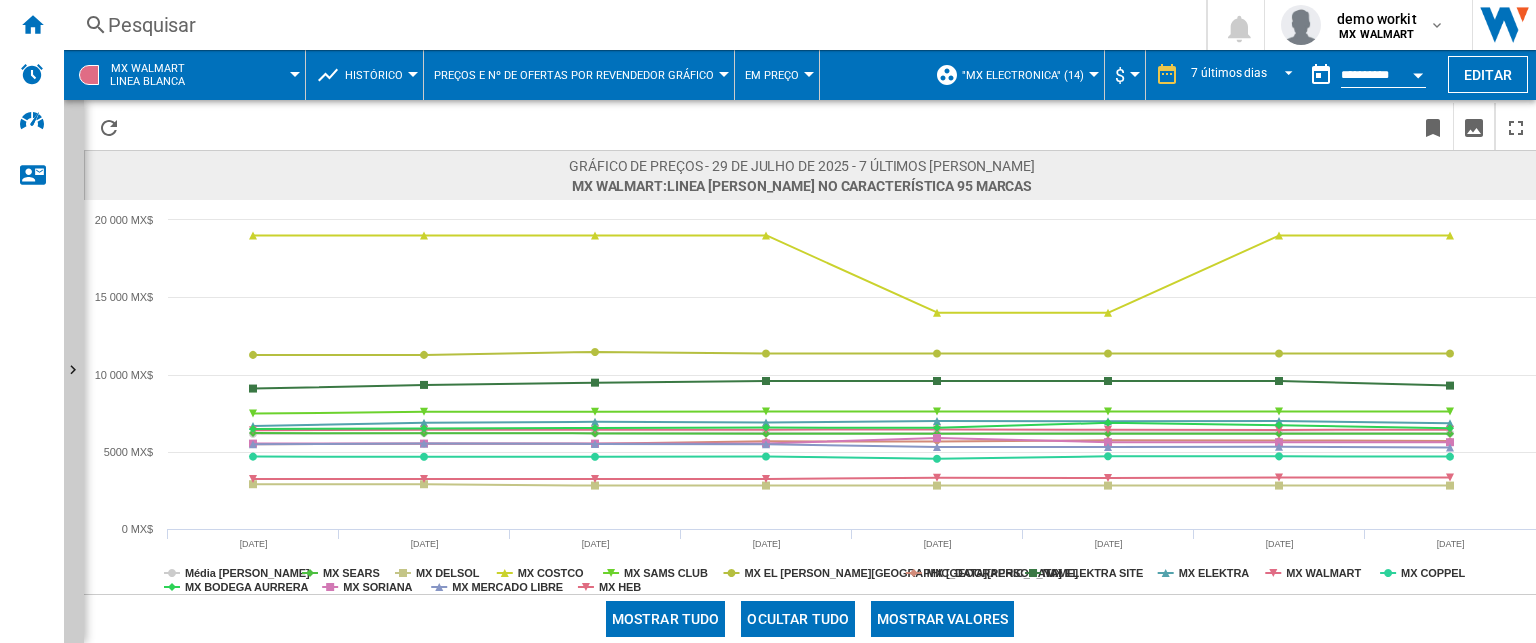 click on "Histórico" at bounding box center [374, 75] 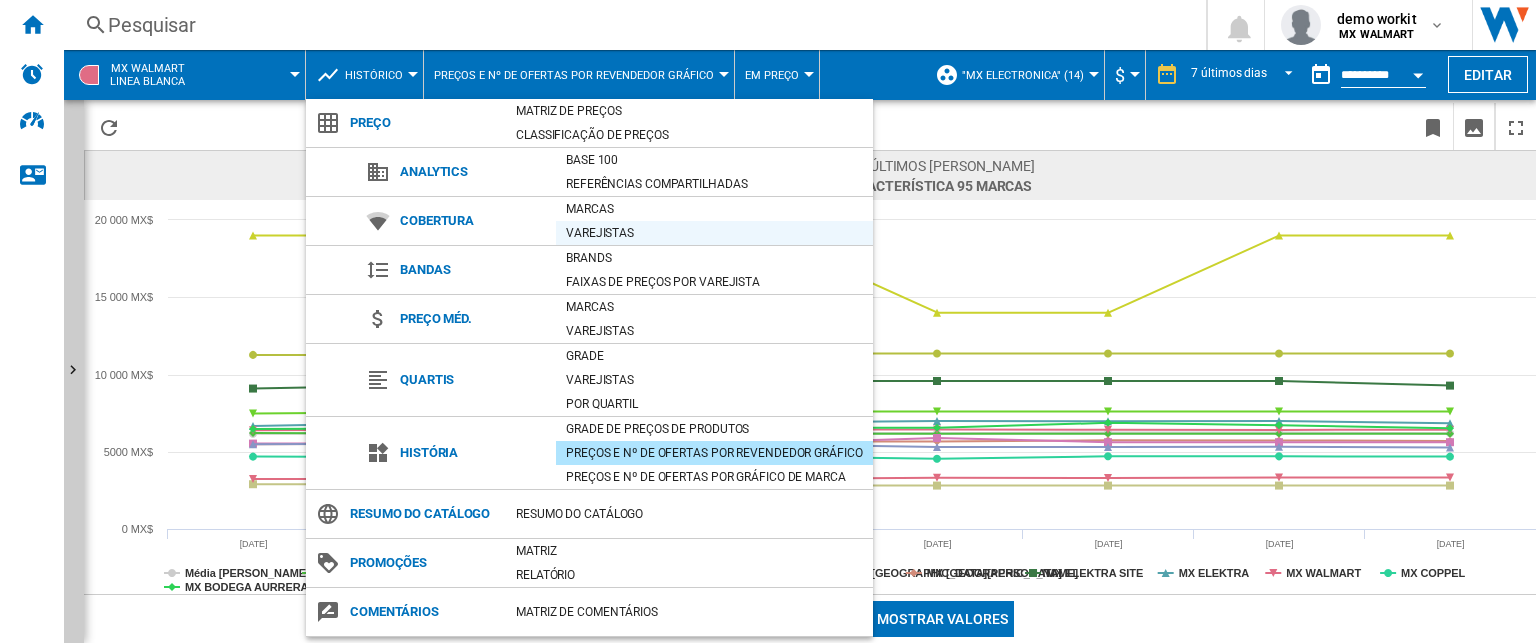 click on "Varejistas" at bounding box center (714, 233) 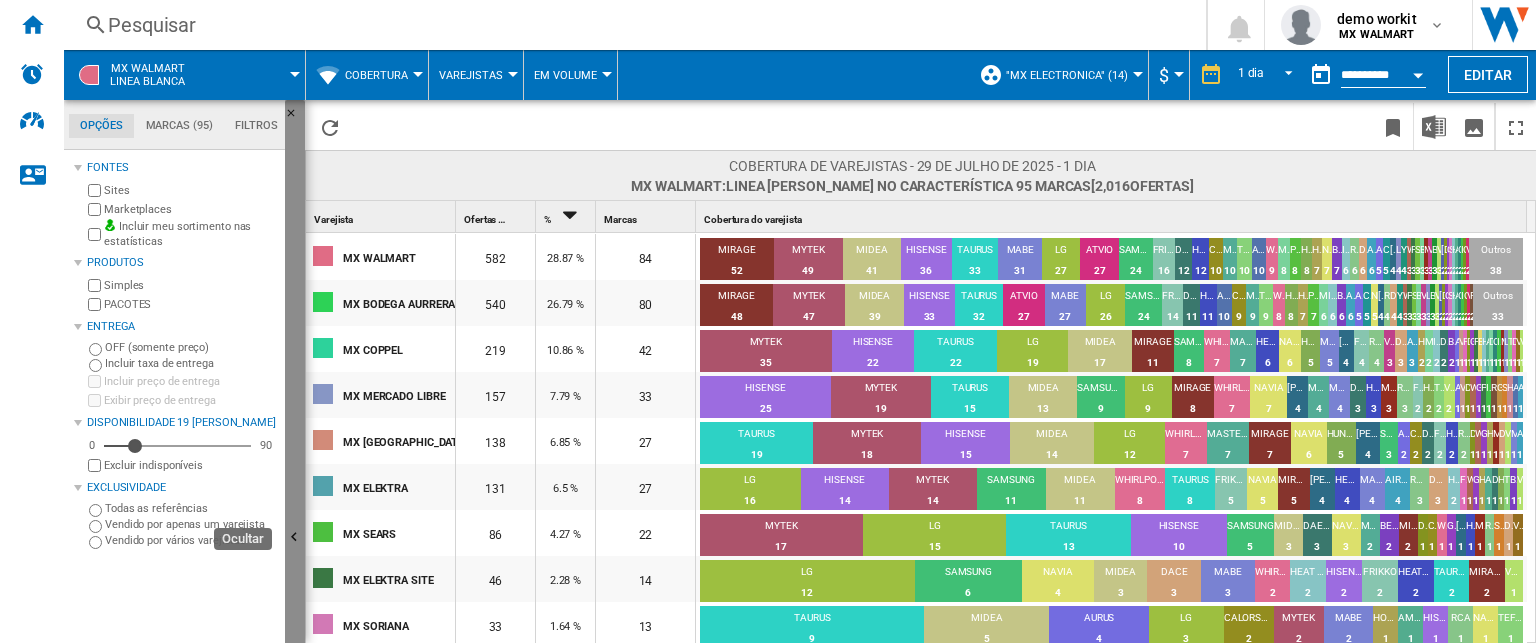 click at bounding box center (295, 538) 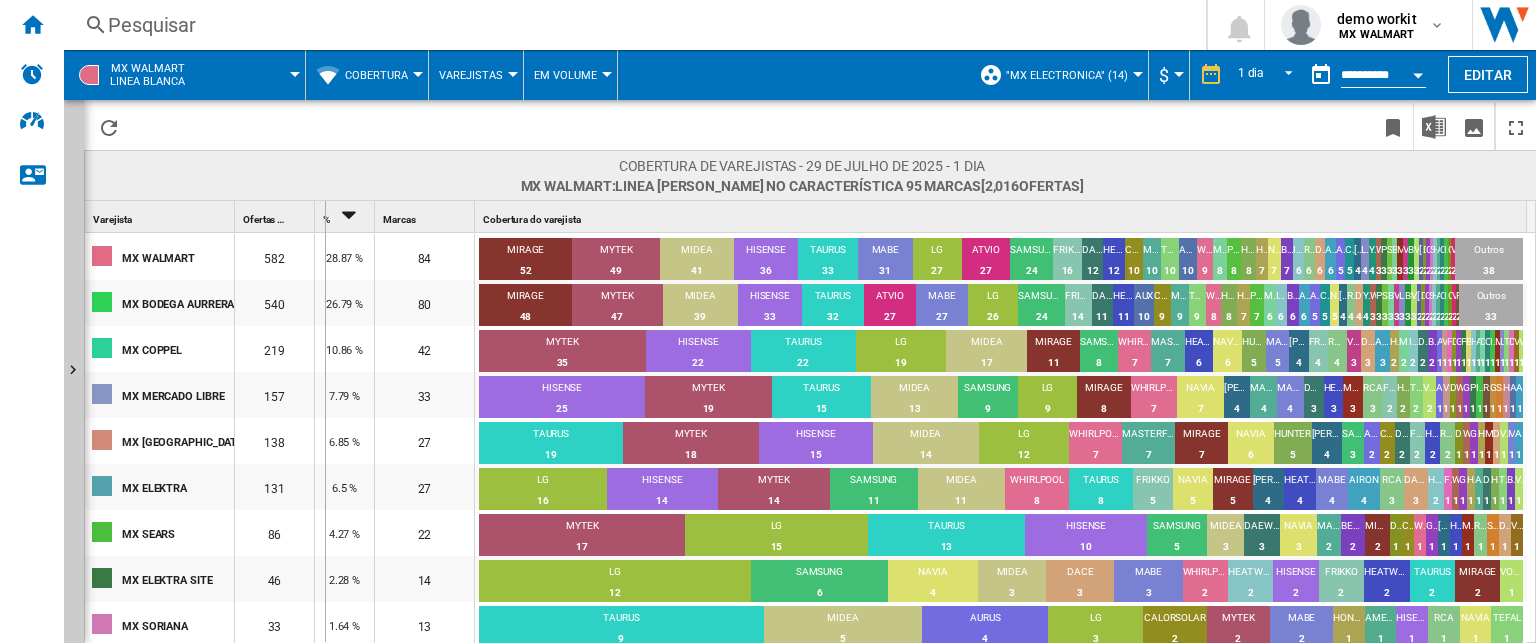 drag, startPoint x: 312, startPoint y: 219, endPoint x: 327, endPoint y: 219, distance: 15 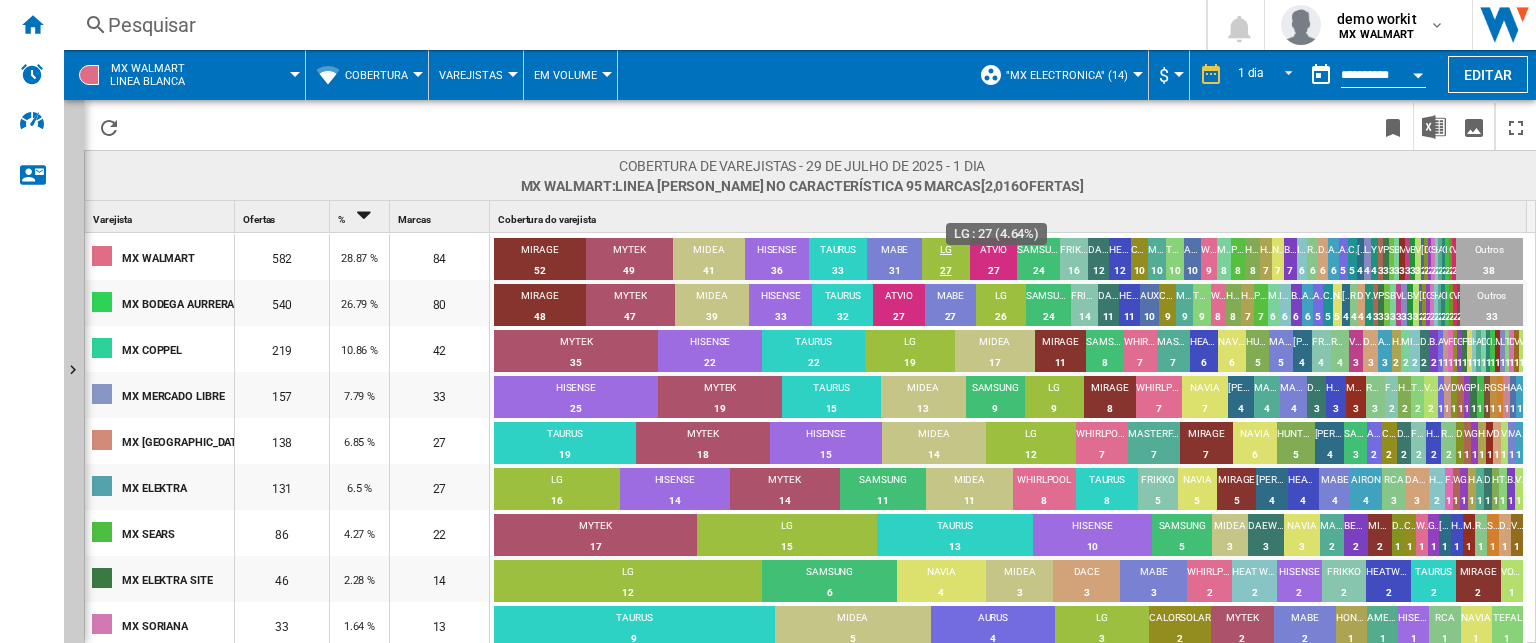 click on "LG" at bounding box center (946, 252) 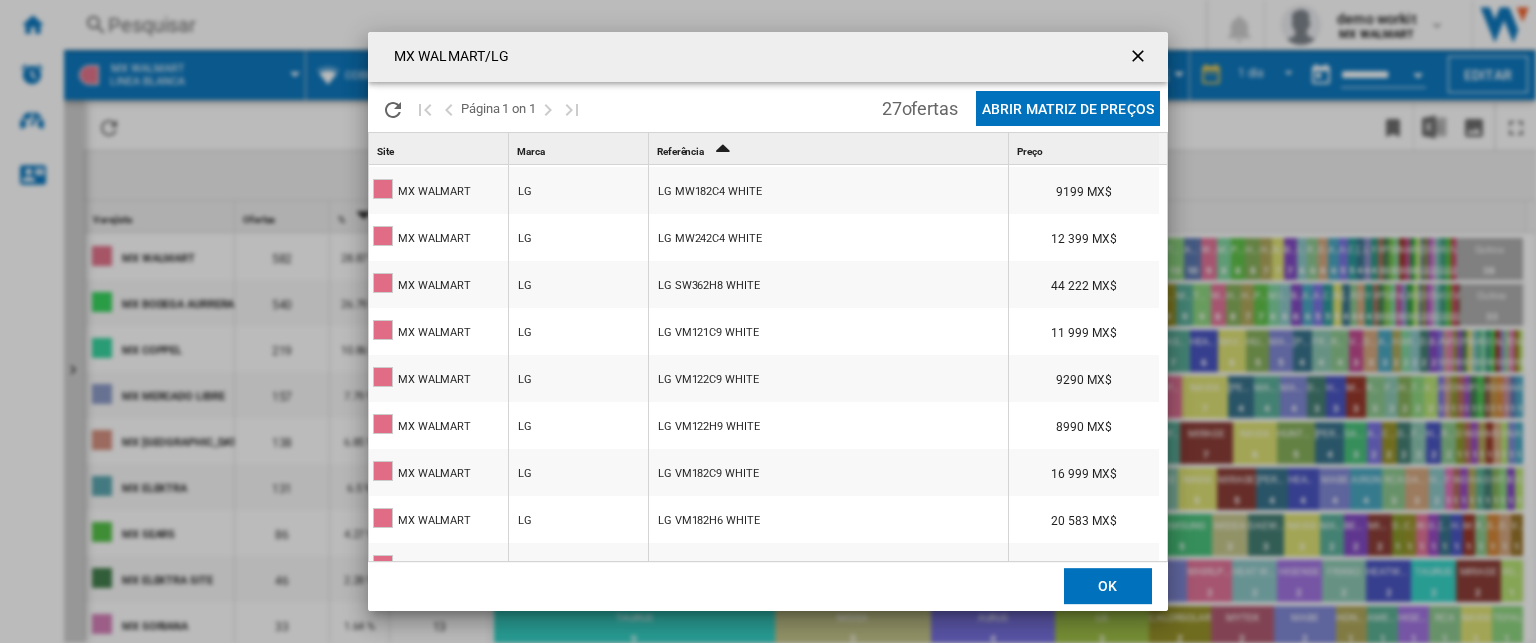 scroll, scrollTop: 500, scrollLeft: 0, axis: vertical 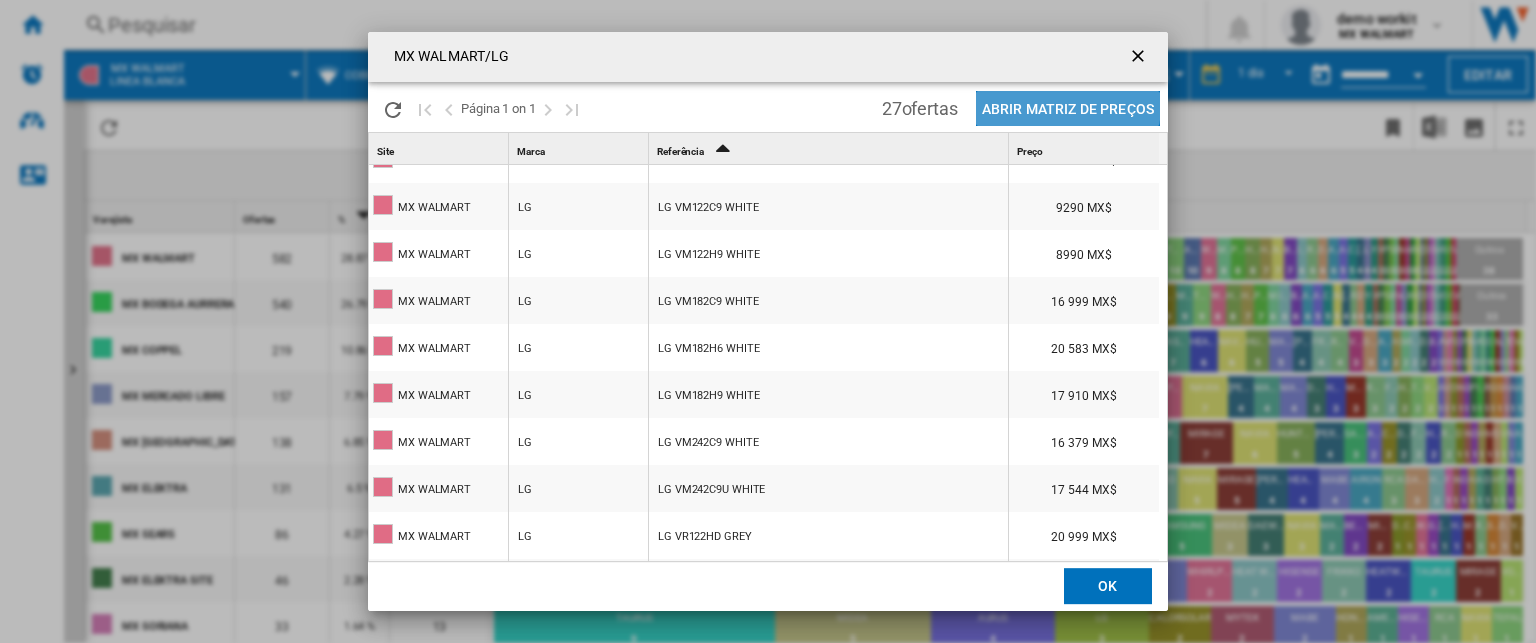 click on "Abrir Matriz de preços" 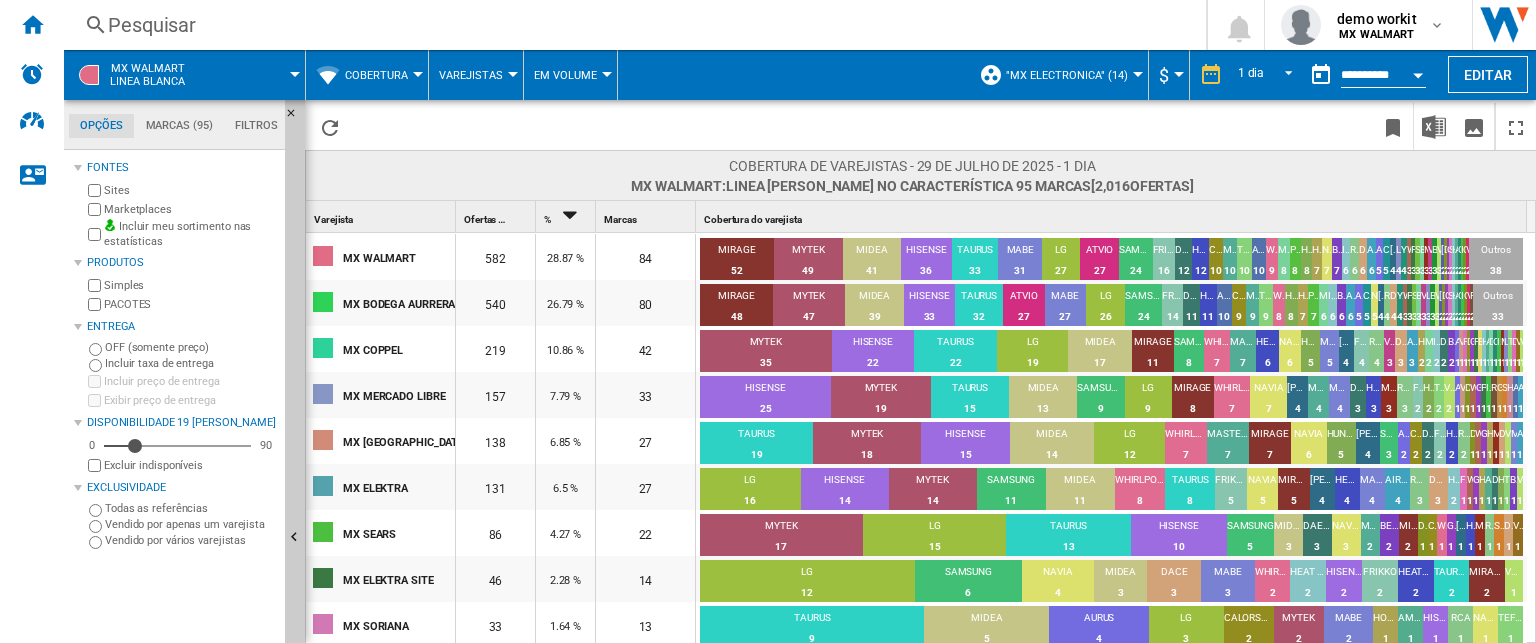 click on "Cobertura" at bounding box center [376, 75] 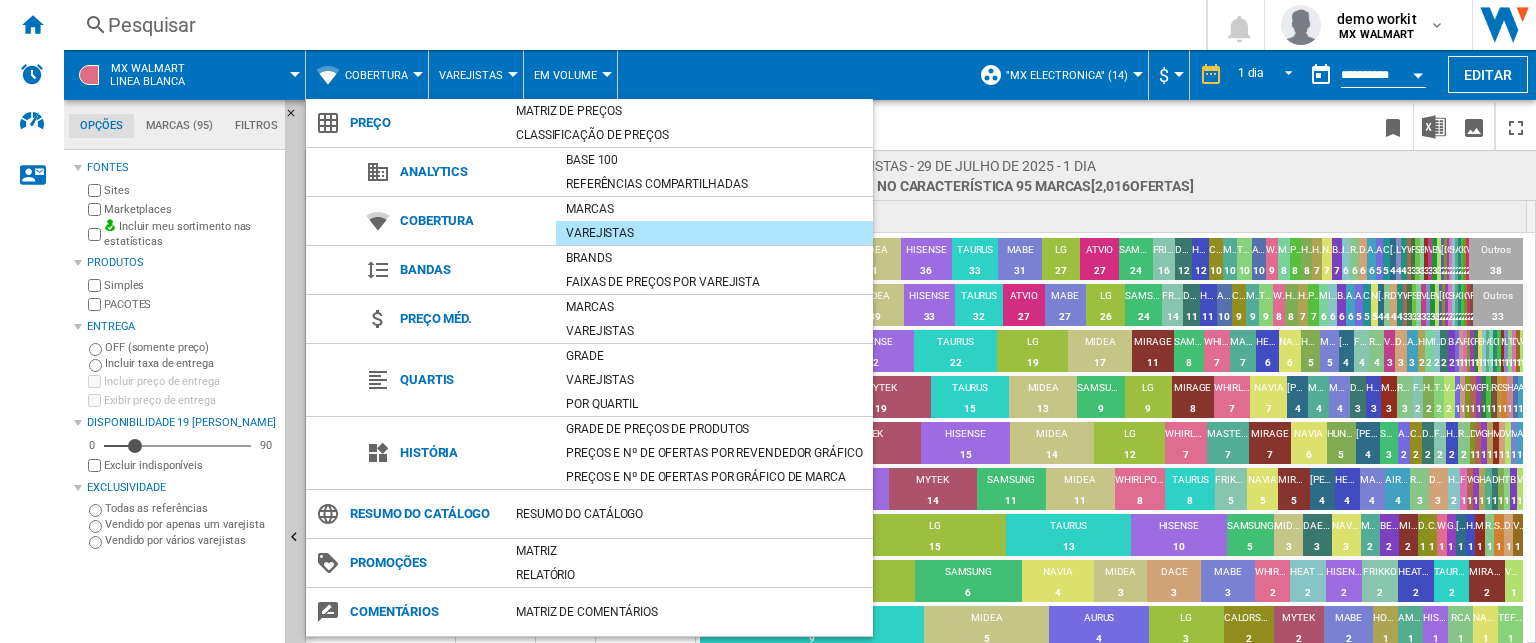 click at bounding box center [768, 321] 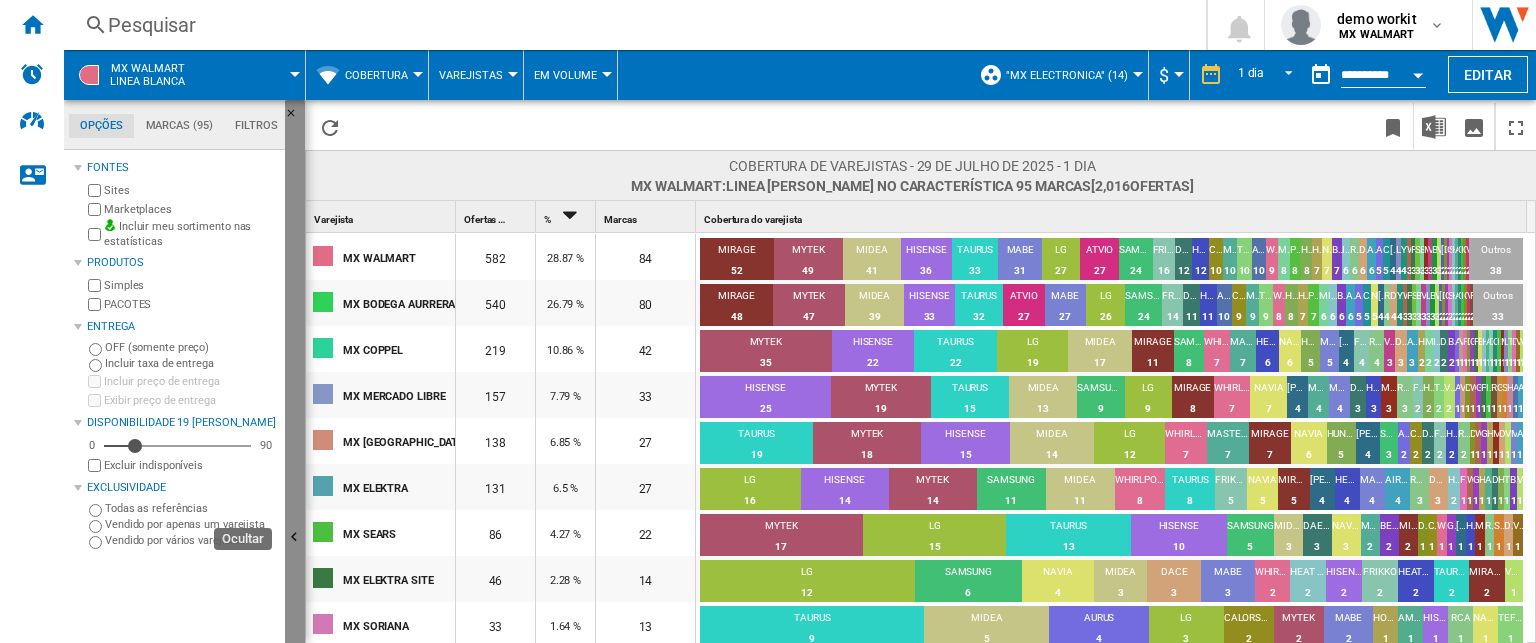 click at bounding box center (297, 540) 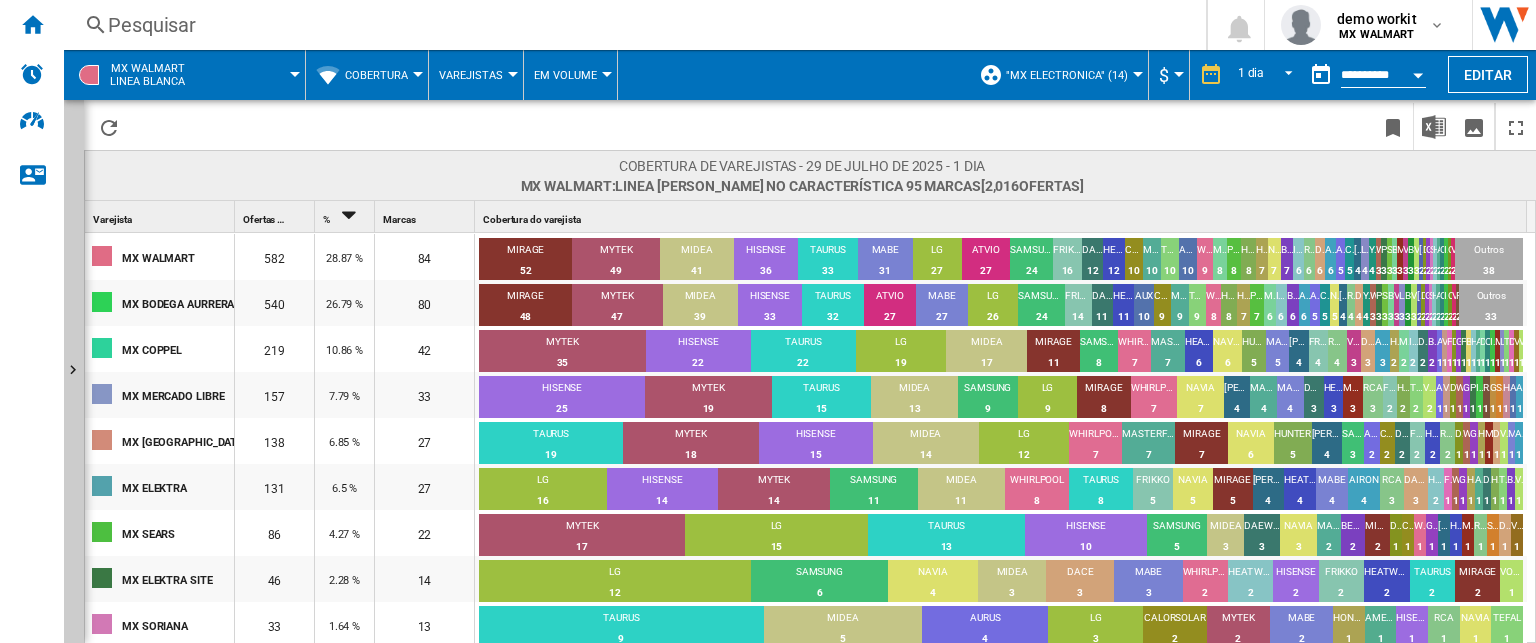 click on "Cobertura" at bounding box center [381, 75] 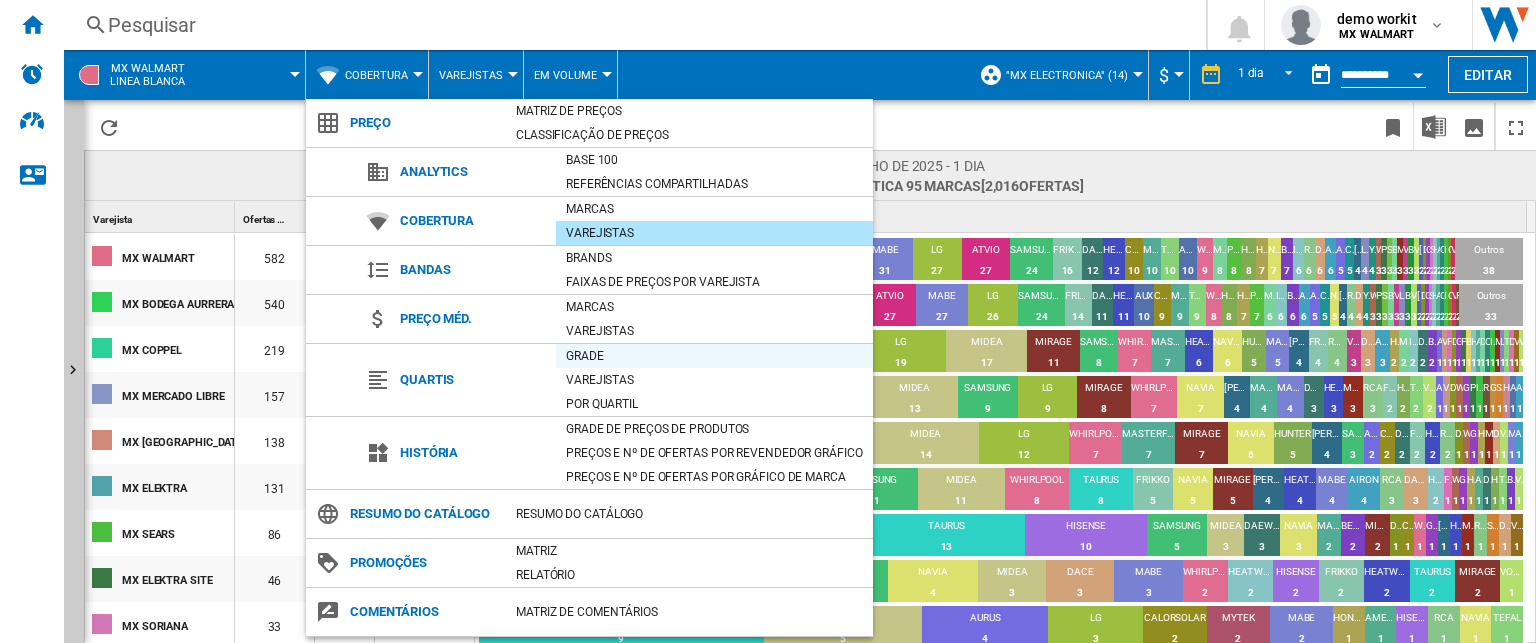 click on "Grade" at bounding box center [714, 356] 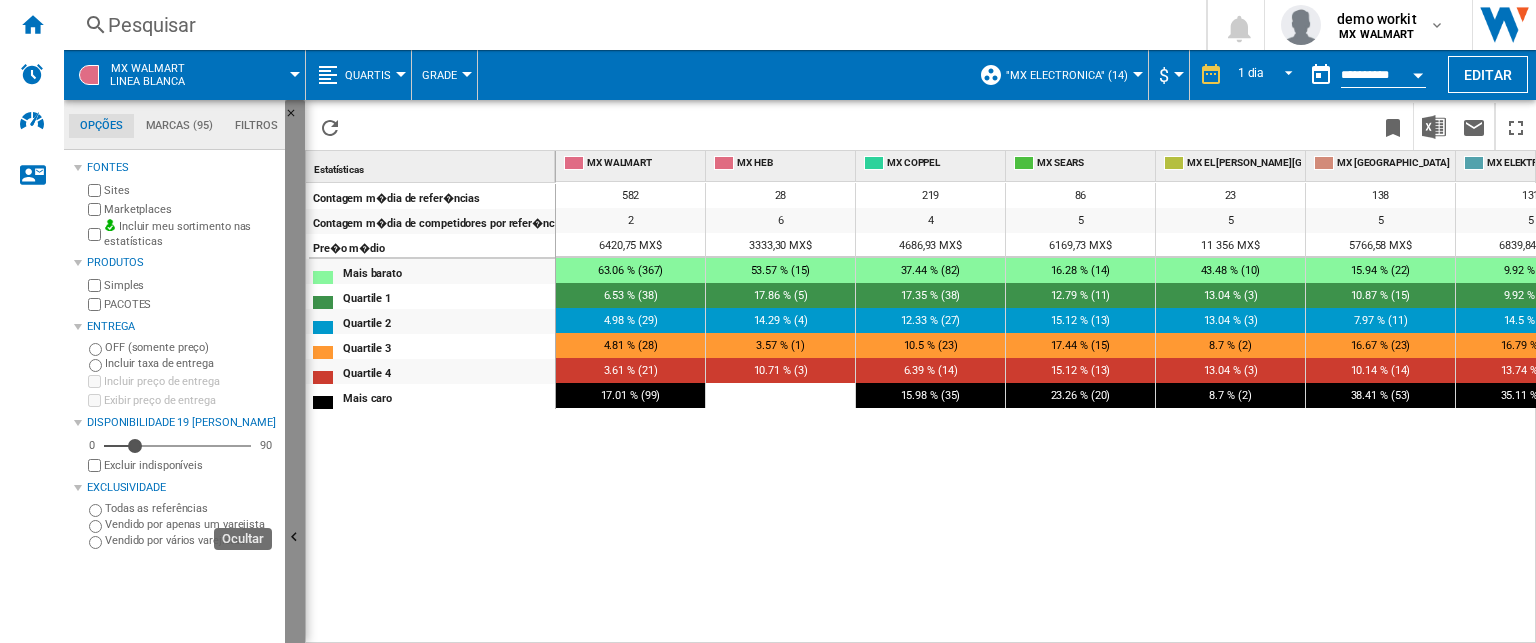 click at bounding box center (295, 538) 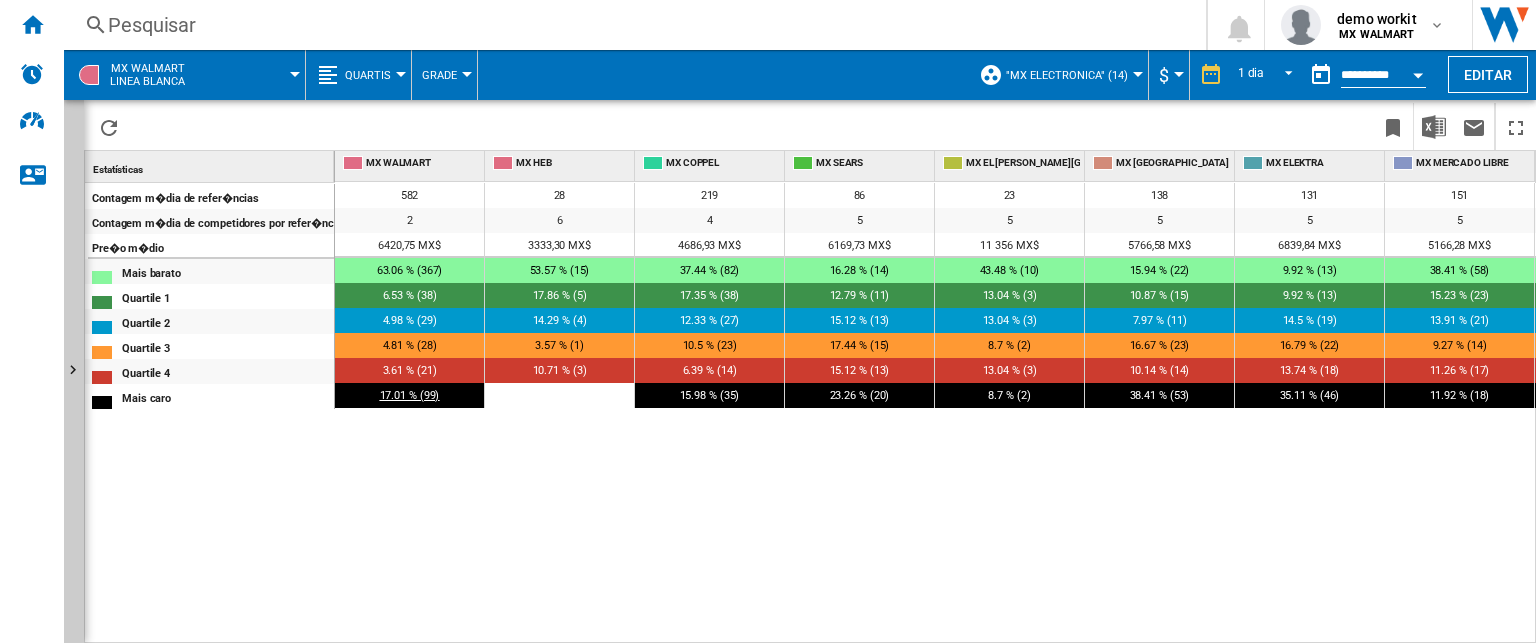 click on "17.01 % (99)" at bounding box center (410, 395) 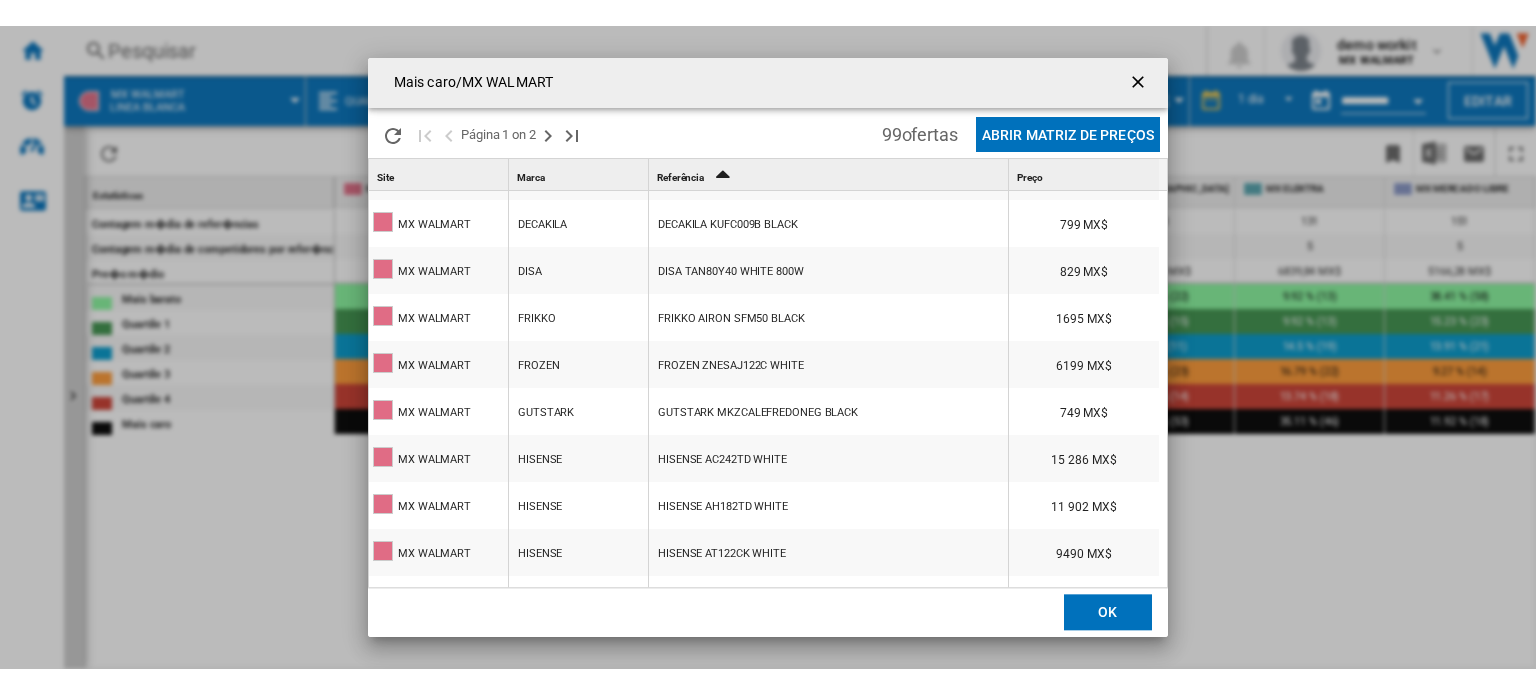 scroll, scrollTop: 649, scrollLeft: 0, axis: vertical 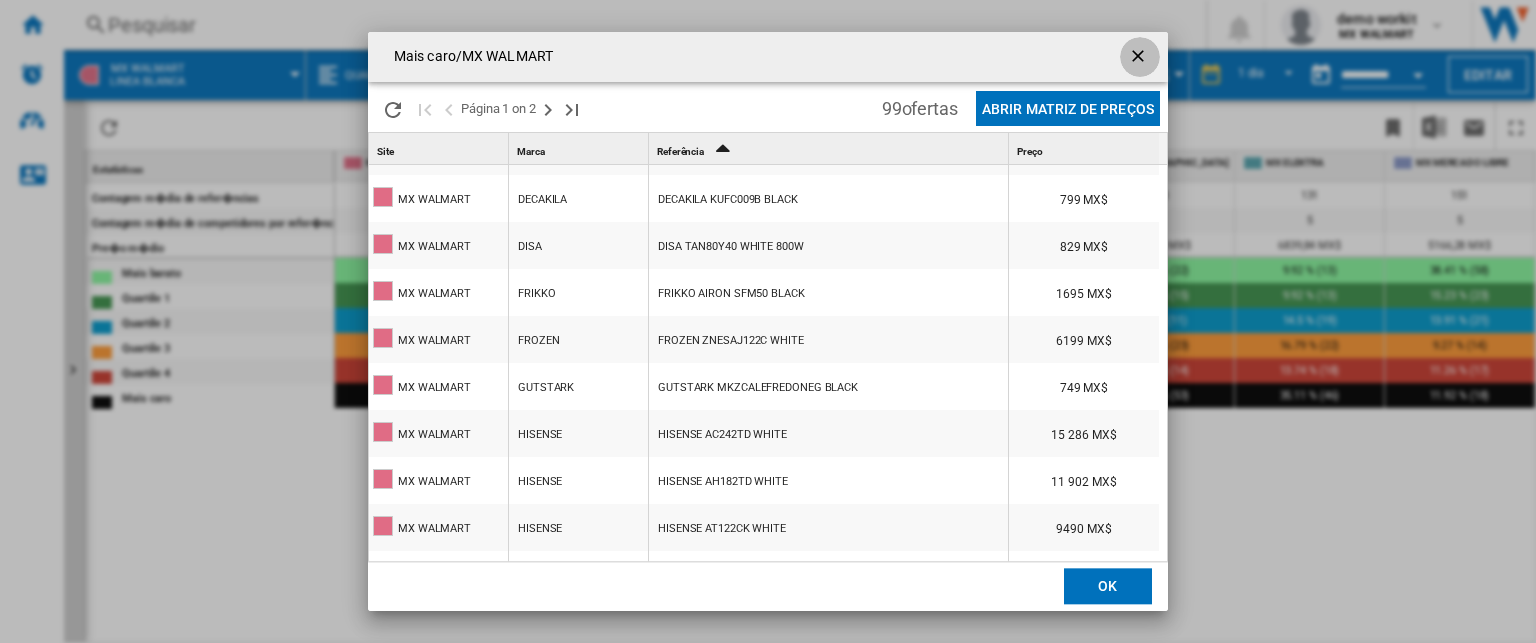 click at bounding box center [1140, 58] 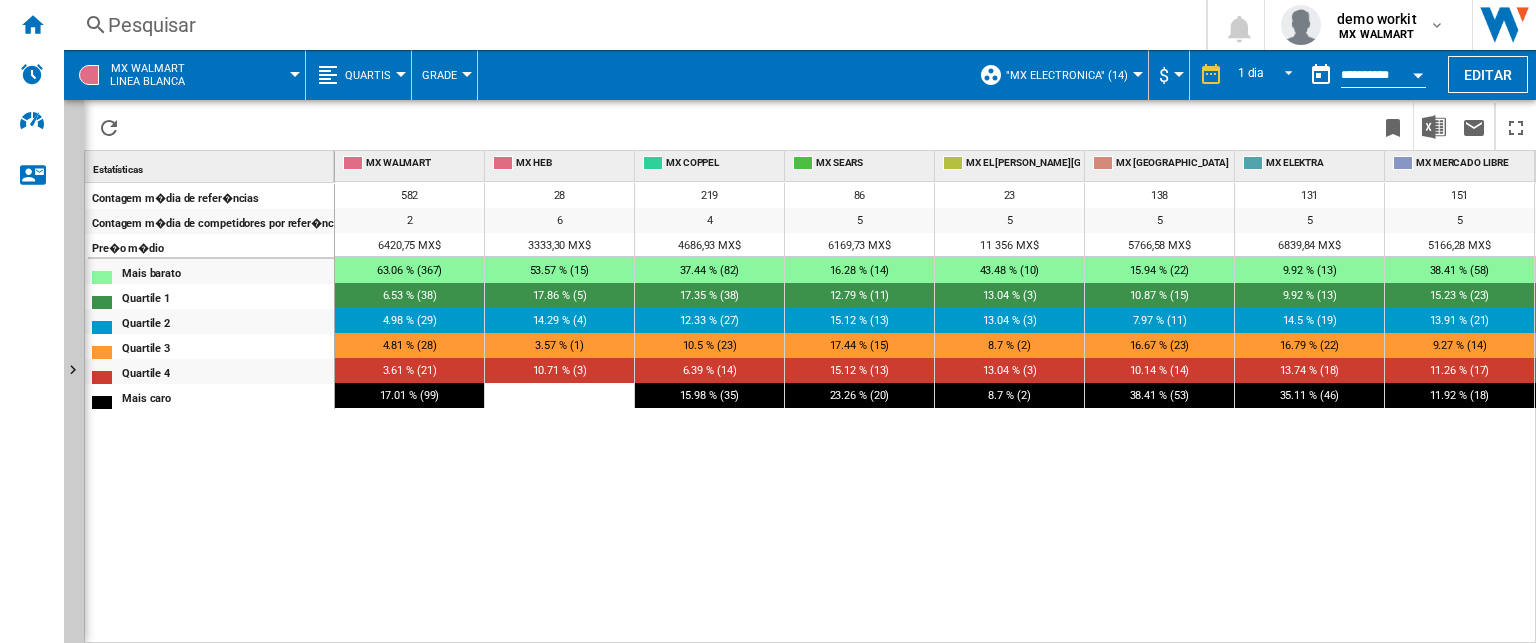 click on "Quartis" at bounding box center [373, 75] 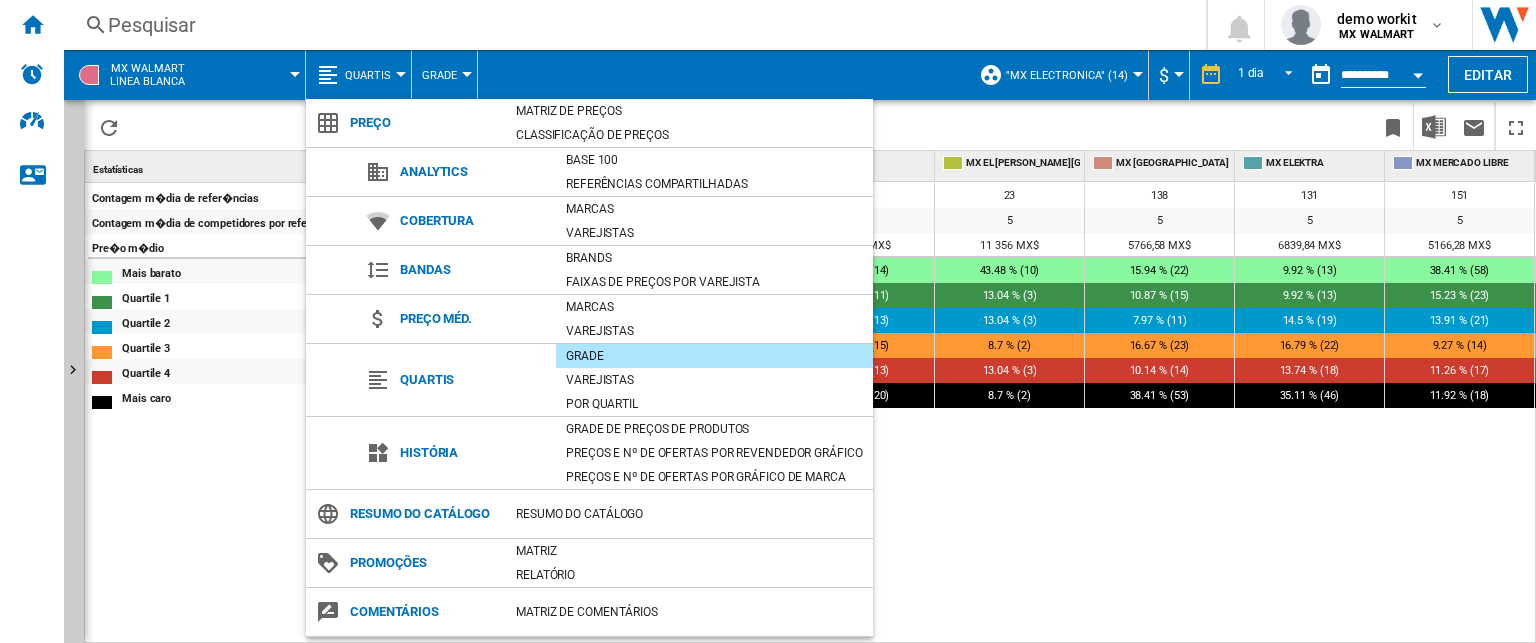 click at bounding box center [768, 321] 